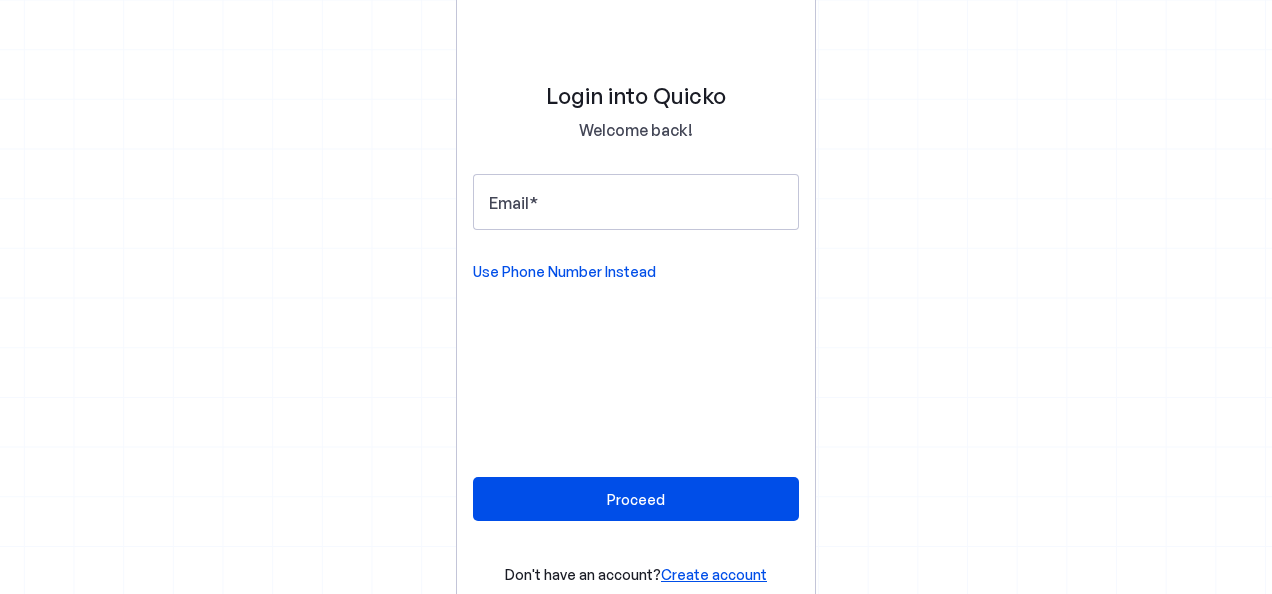 scroll, scrollTop: 0, scrollLeft: 0, axis: both 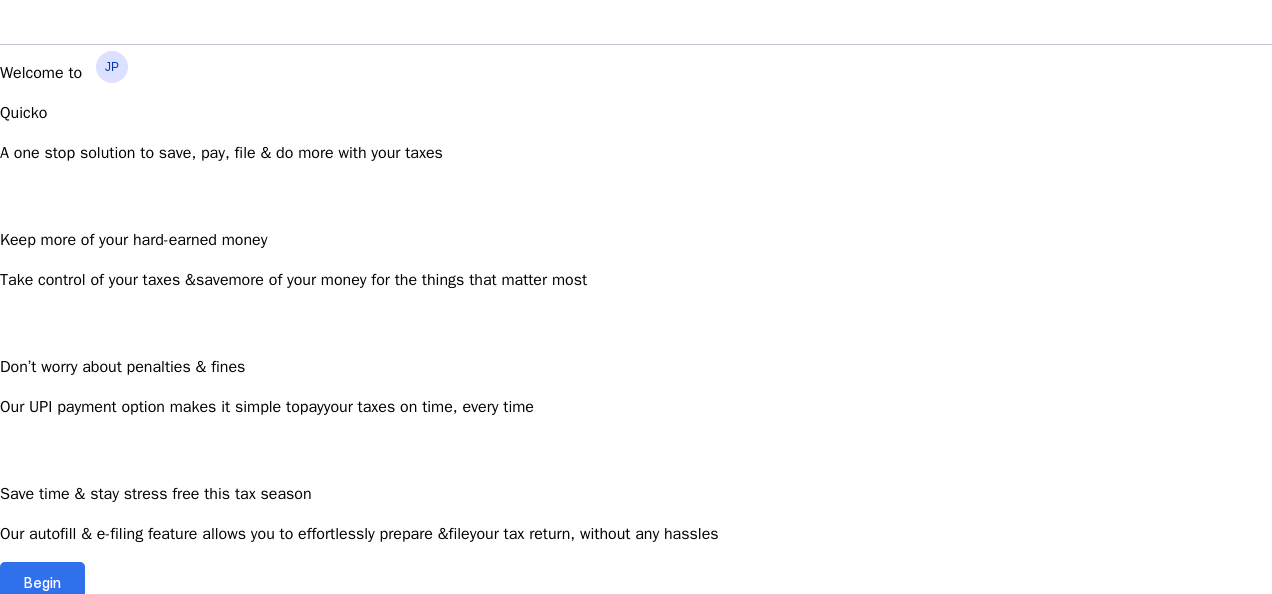 click at bounding box center (42, 582) 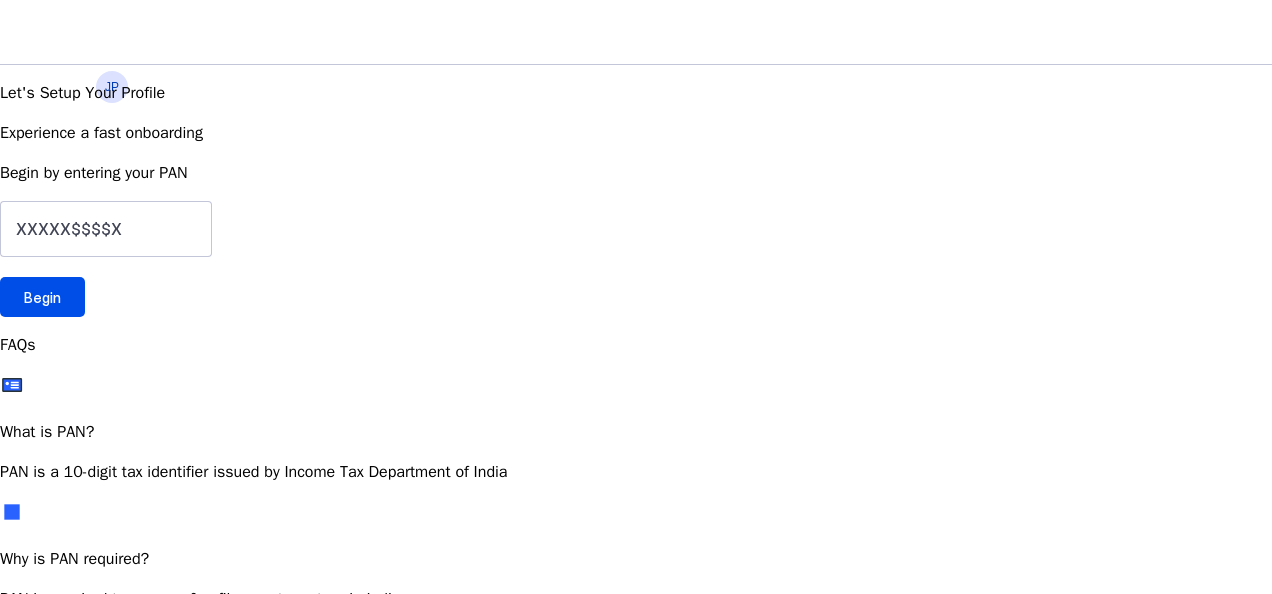 scroll, scrollTop: 2, scrollLeft: 0, axis: vertical 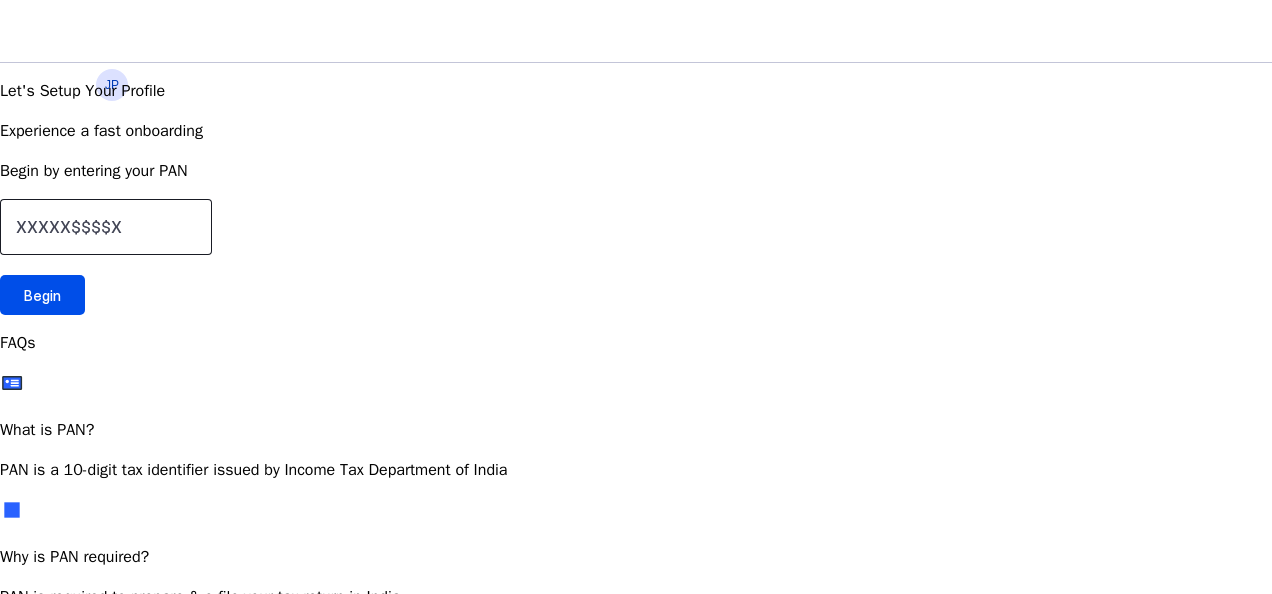 click at bounding box center [106, 227] 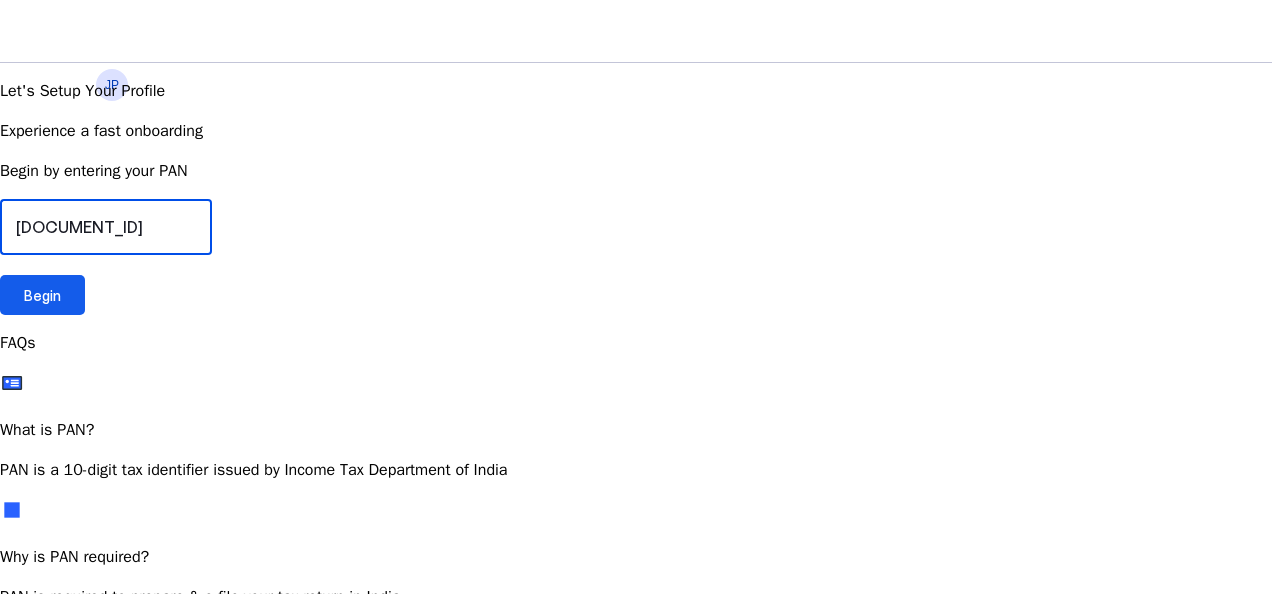 type on "[DOCUMENT_ID]" 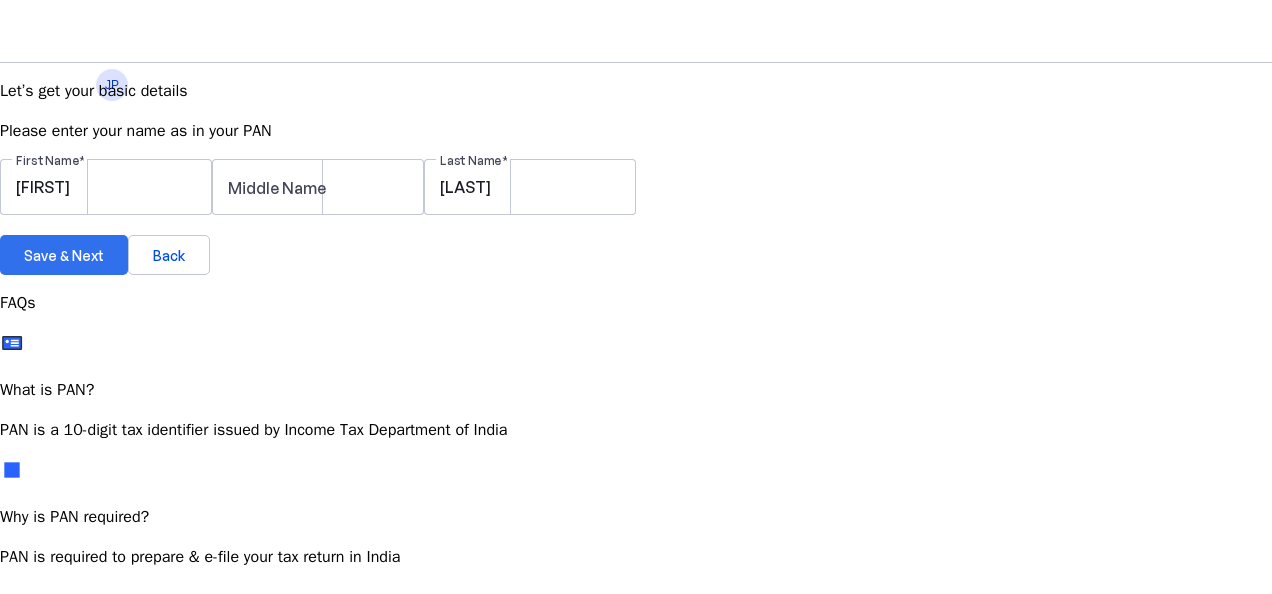 click on "Save & Next" at bounding box center [64, 255] 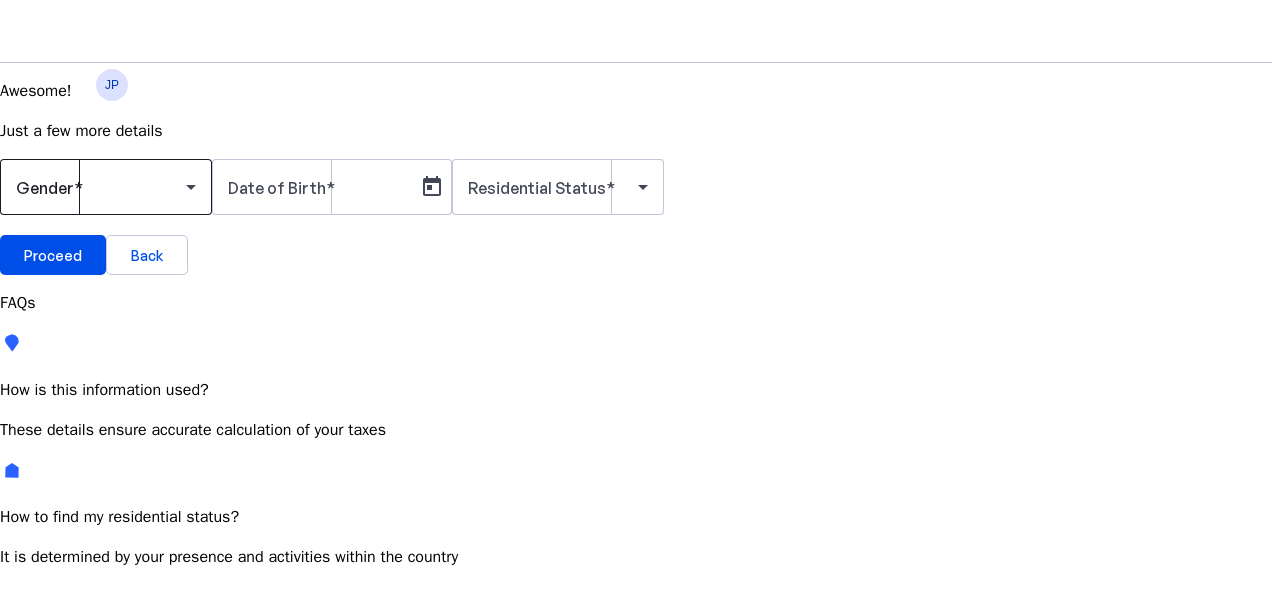 click at bounding box center [106, 187] 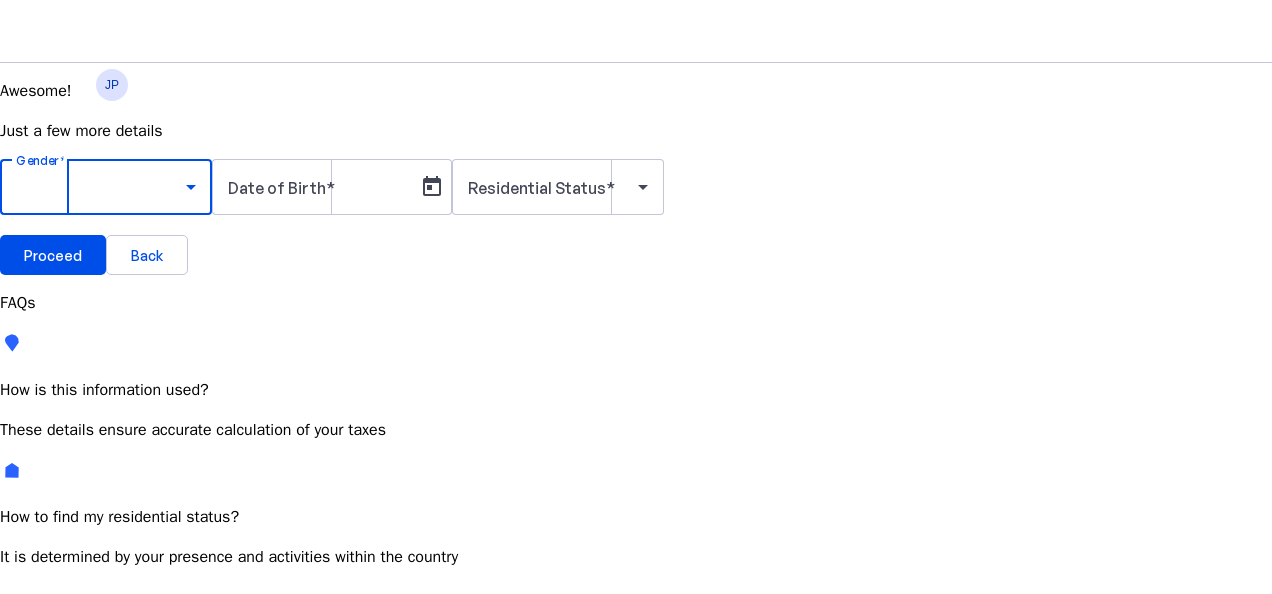 click on "Male" at bounding box center [154, 744] 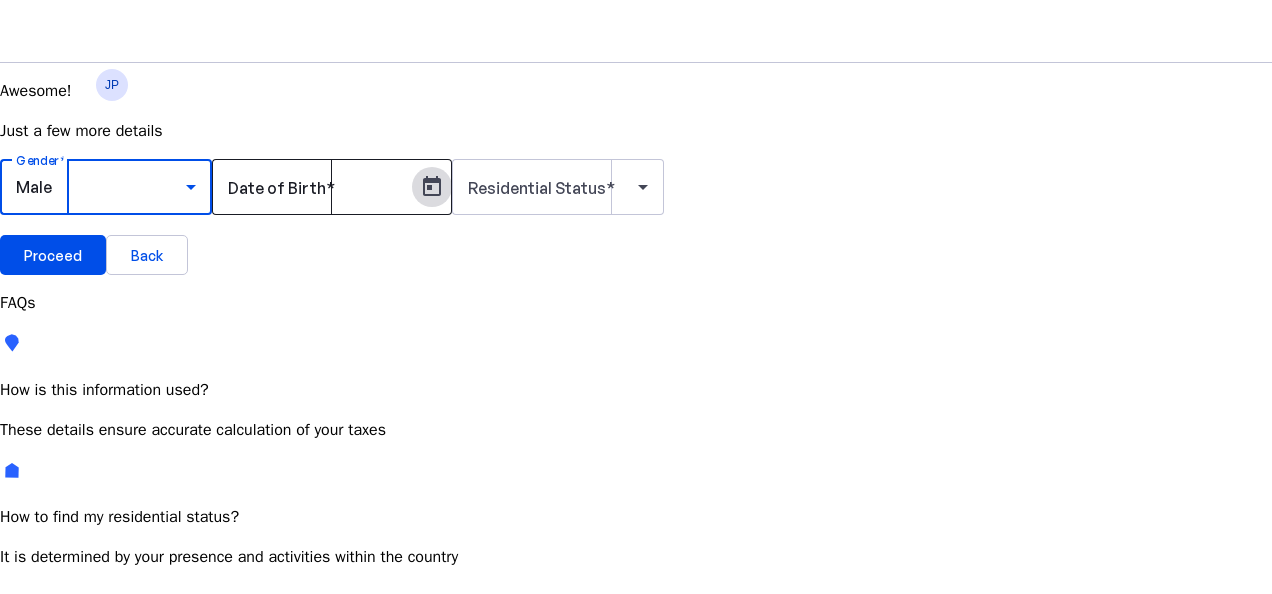 click at bounding box center [432, 187] 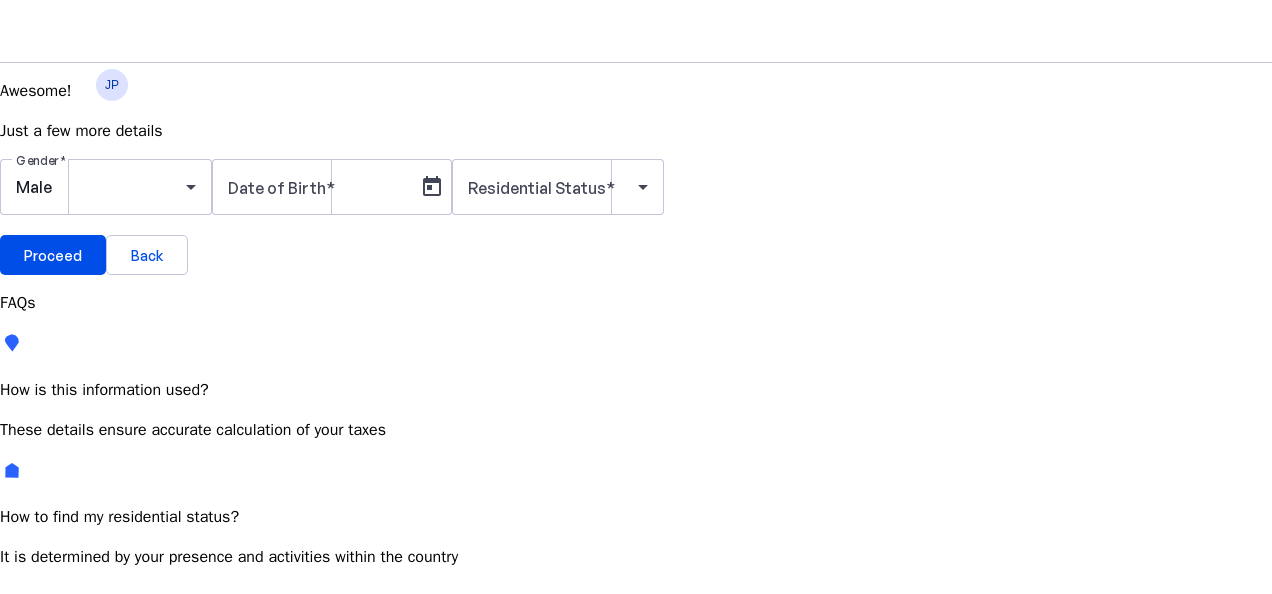 click at bounding box center (124, 754) 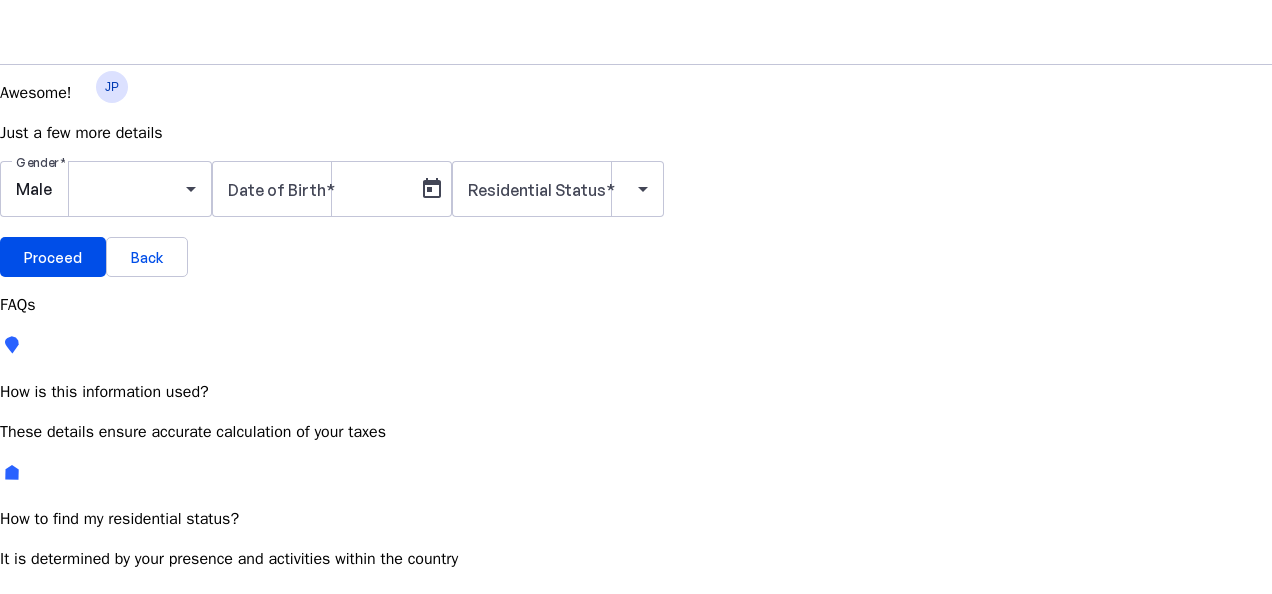 click at bounding box center [231, 756] 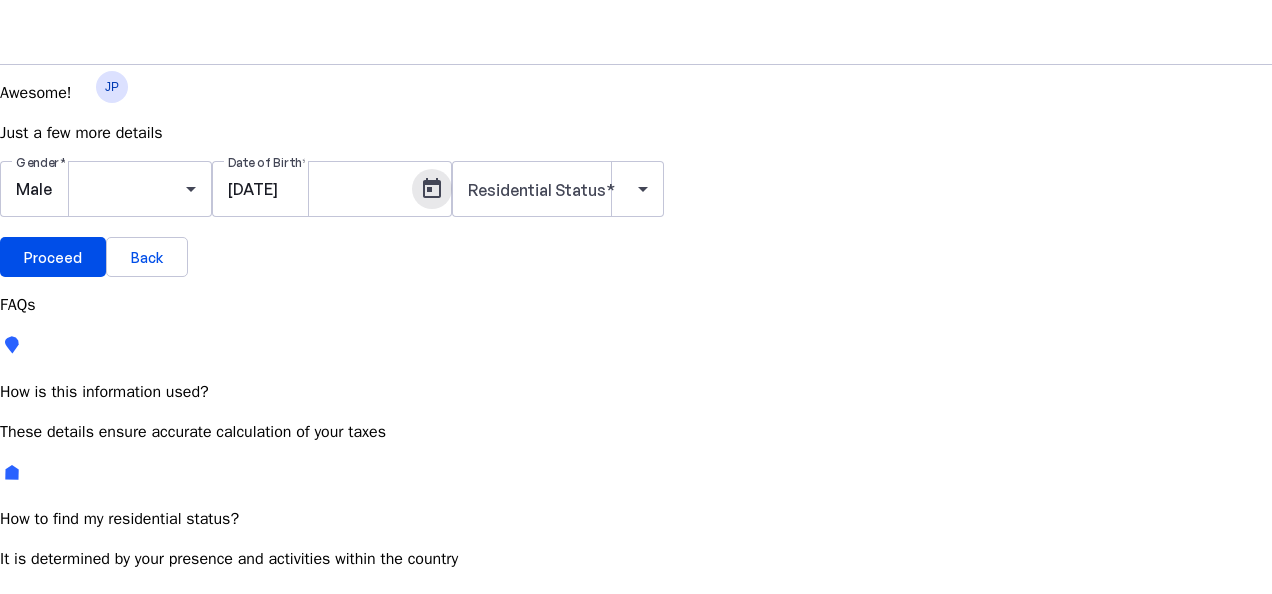 scroll, scrollTop: 6, scrollLeft: 0, axis: vertical 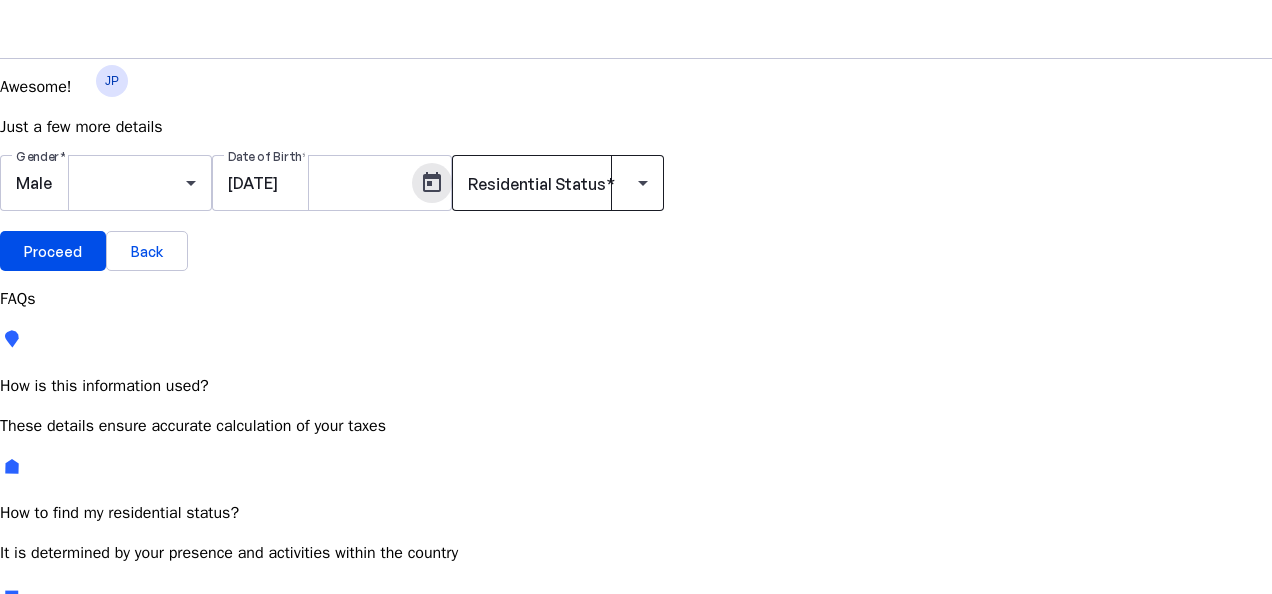 click at bounding box center [643, 183] 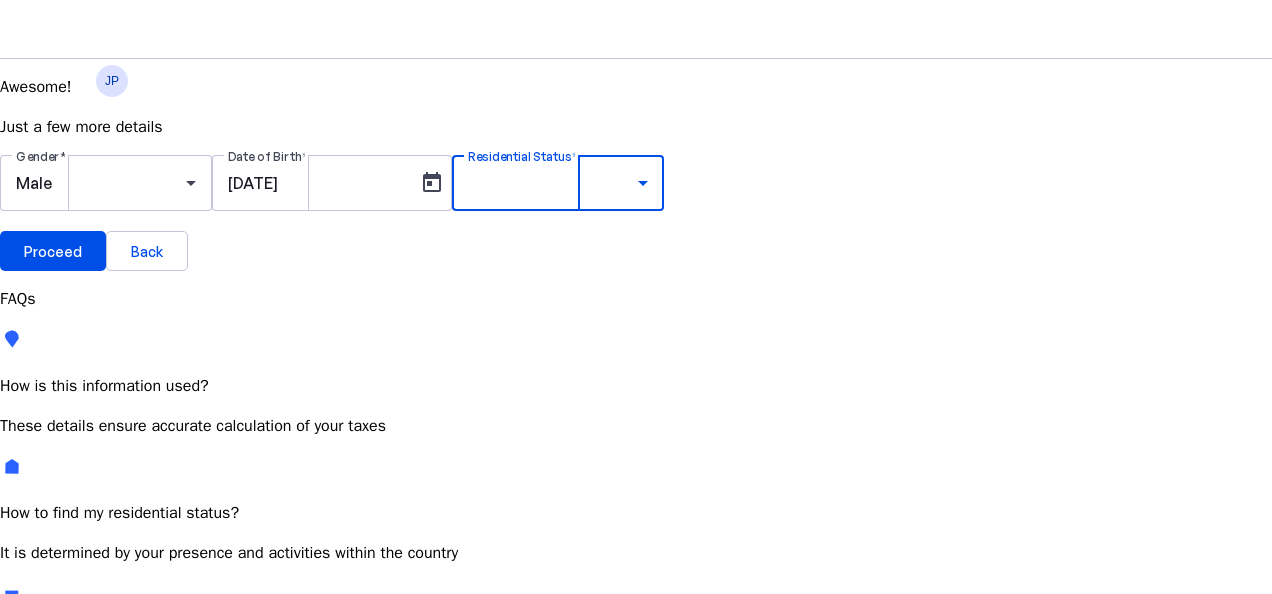 click on "Resident" at bounding box center (72, 742) 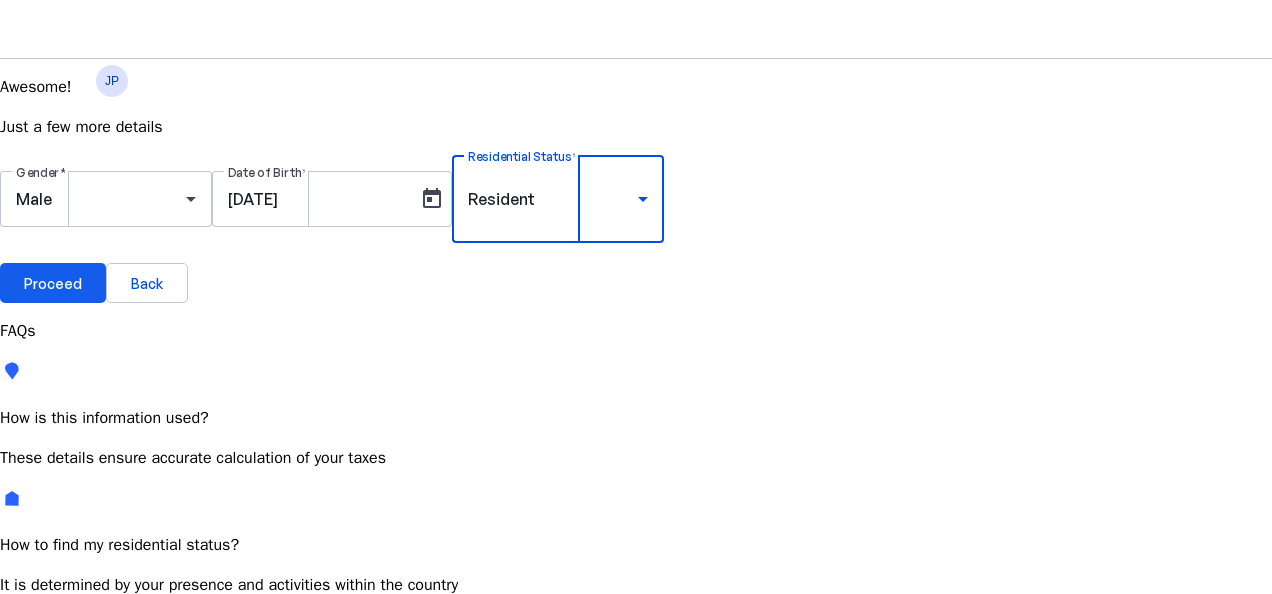 click on "Proceed" at bounding box center [53, 283] 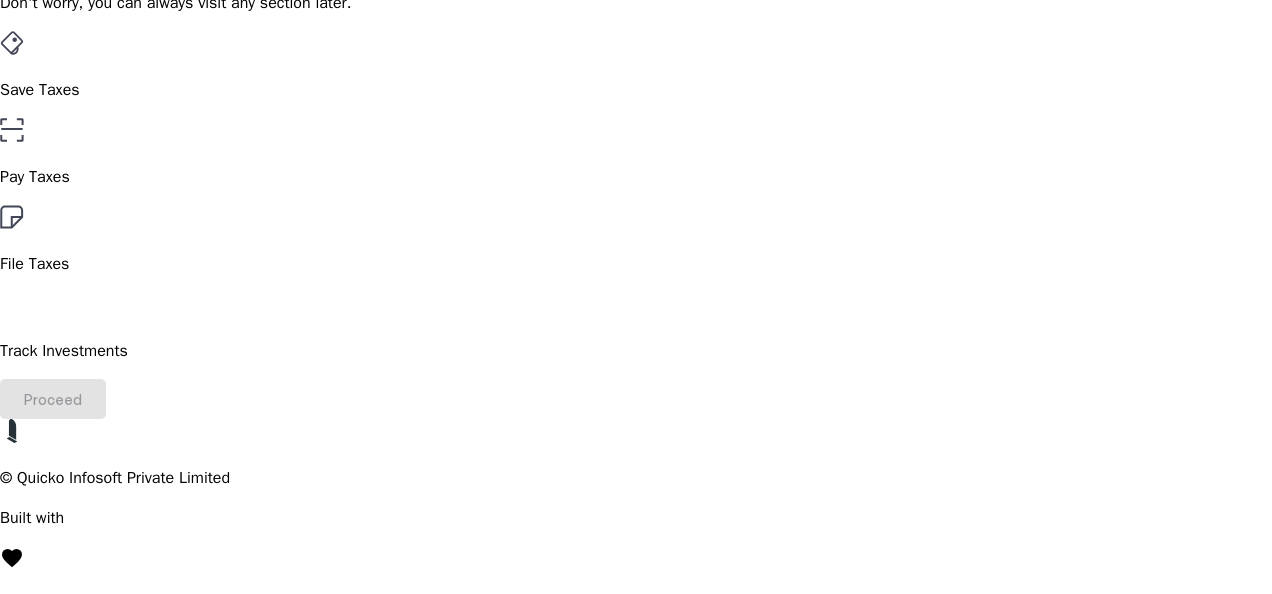 scroll, scrollTop: 129, scrollLeft: 0, axis: vertical 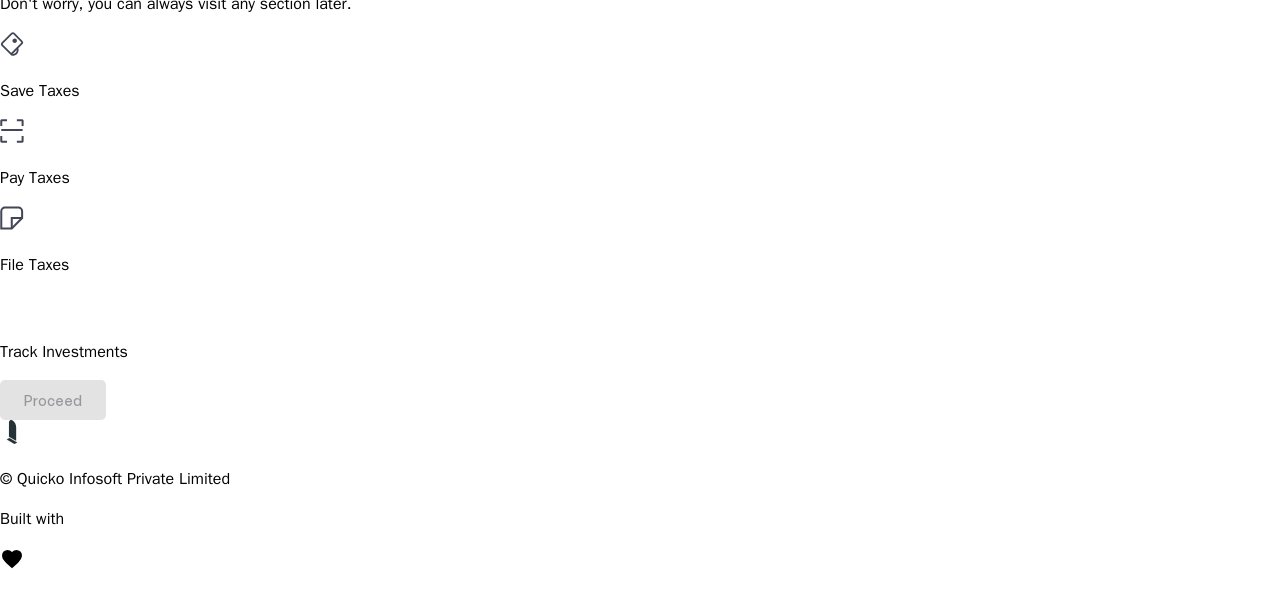 click on "File Taxes" at bounding box center [636, 91] 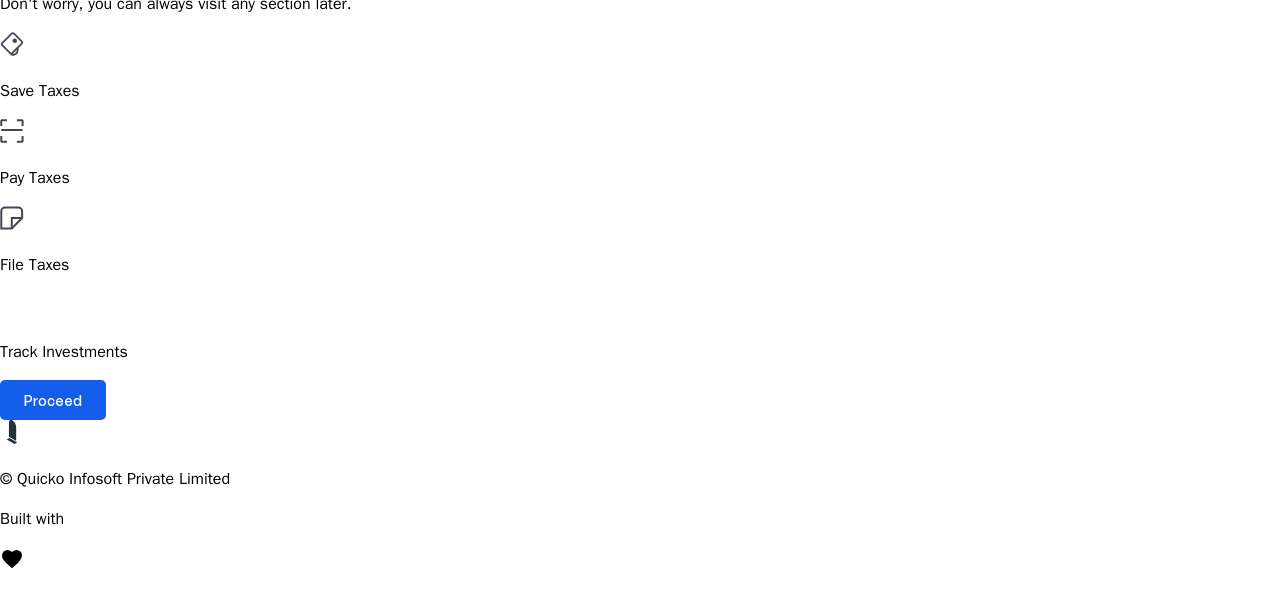 click on "Proceed" at bounding box center (53, 400) 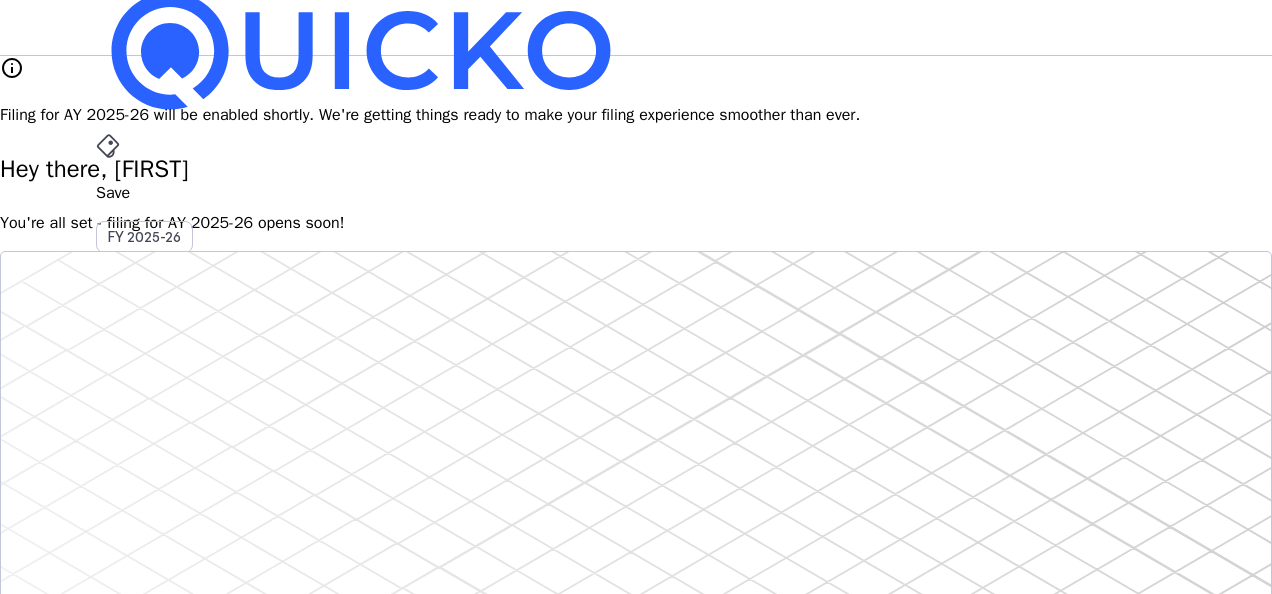 scroll, scrollTop: 0, scrollLeft: 0, axis: both 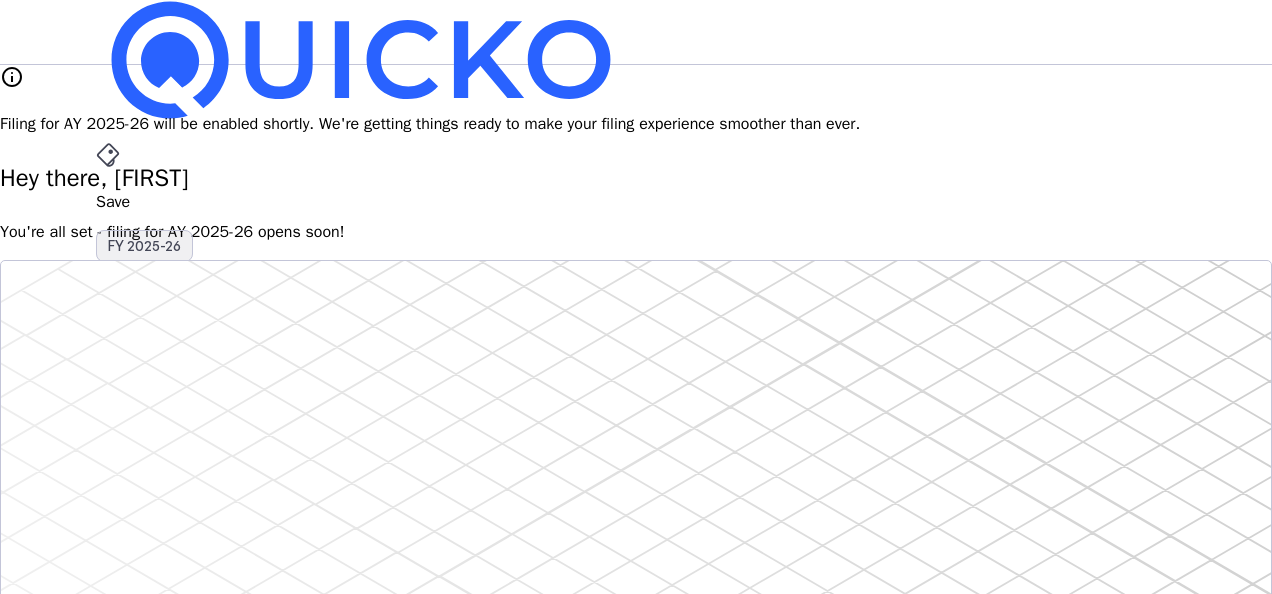 click on "FY 2025-26" at bounding box center (144, 246) 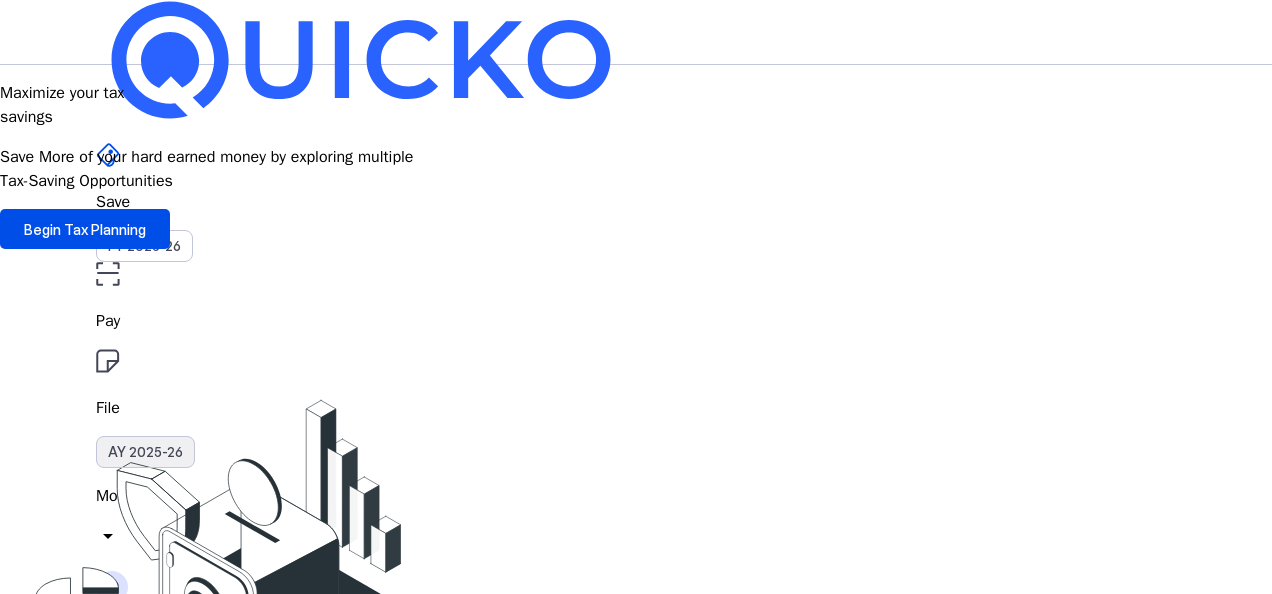 click on "AY 2025-26" at bounding box center [145, 452] 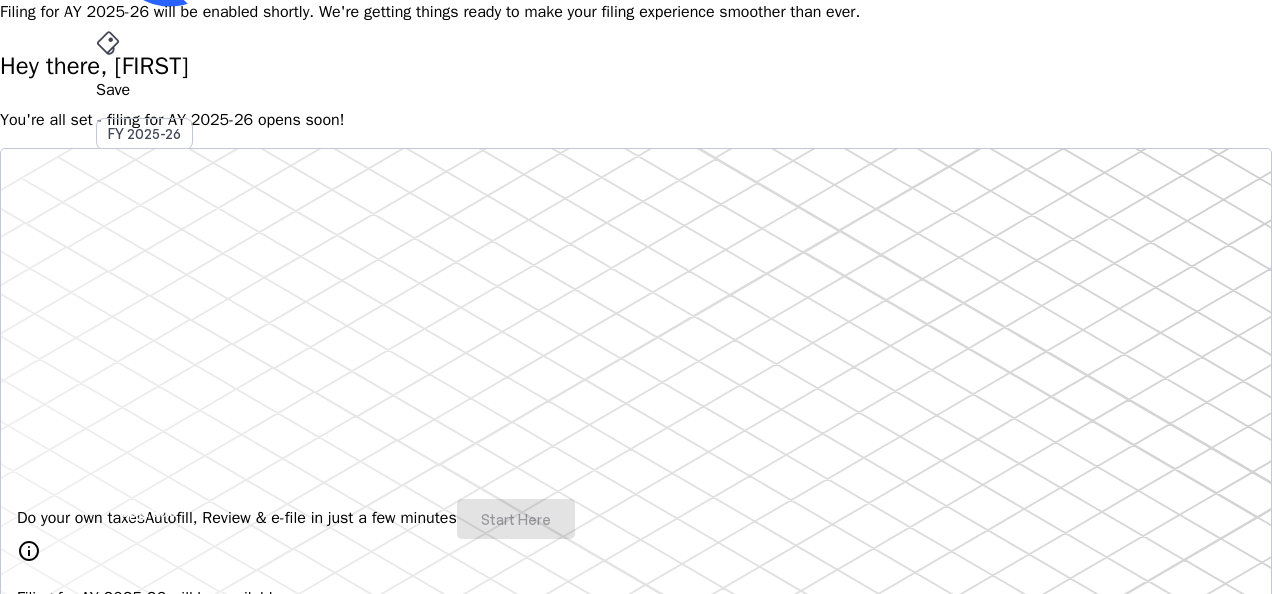 scroll, scrollTop: 0, scrollLeft: 0, axis: both 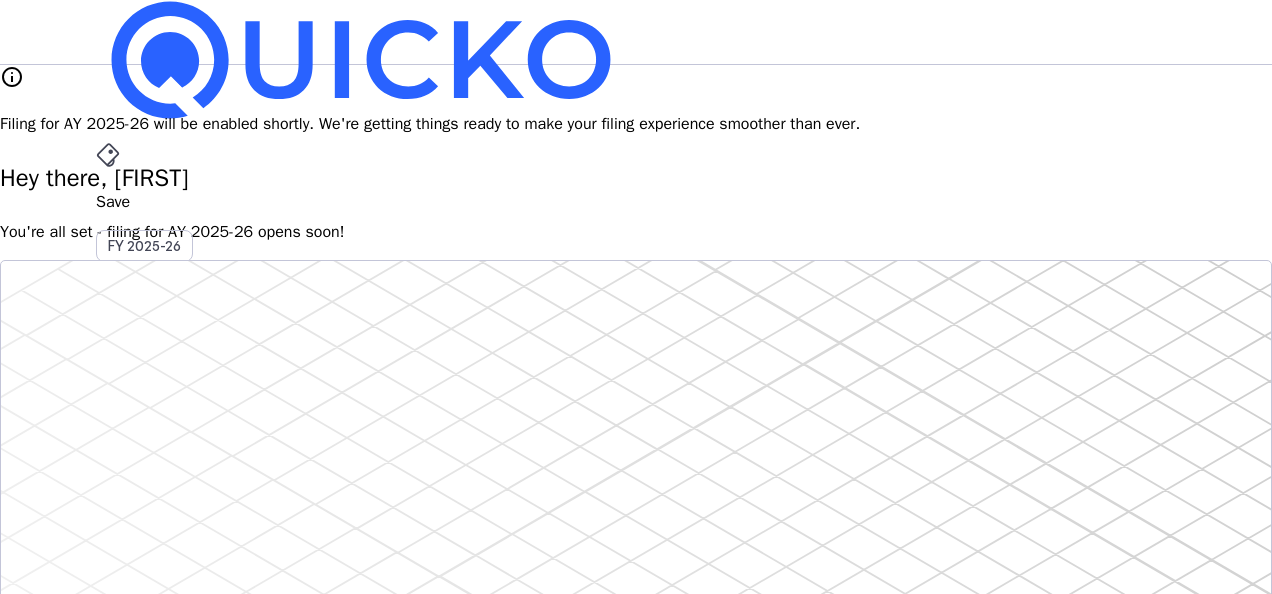 click on "More" at bounding box center [636, 496] 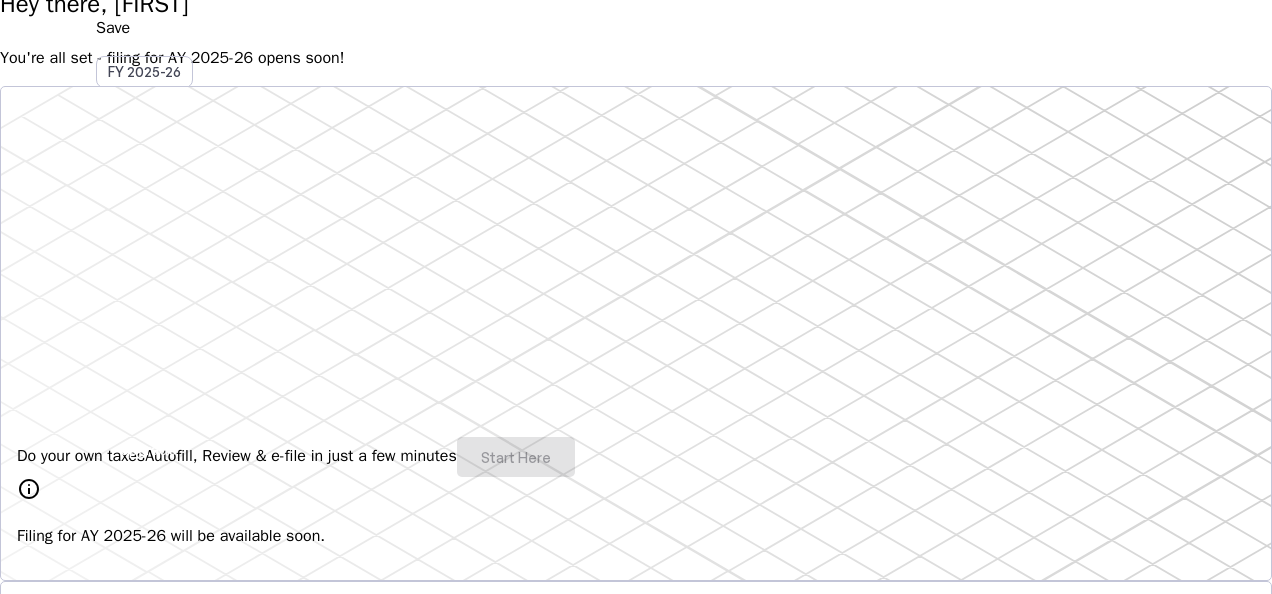 scroll, scrollTop: 176, scrollLeft: 0, axis: vertical 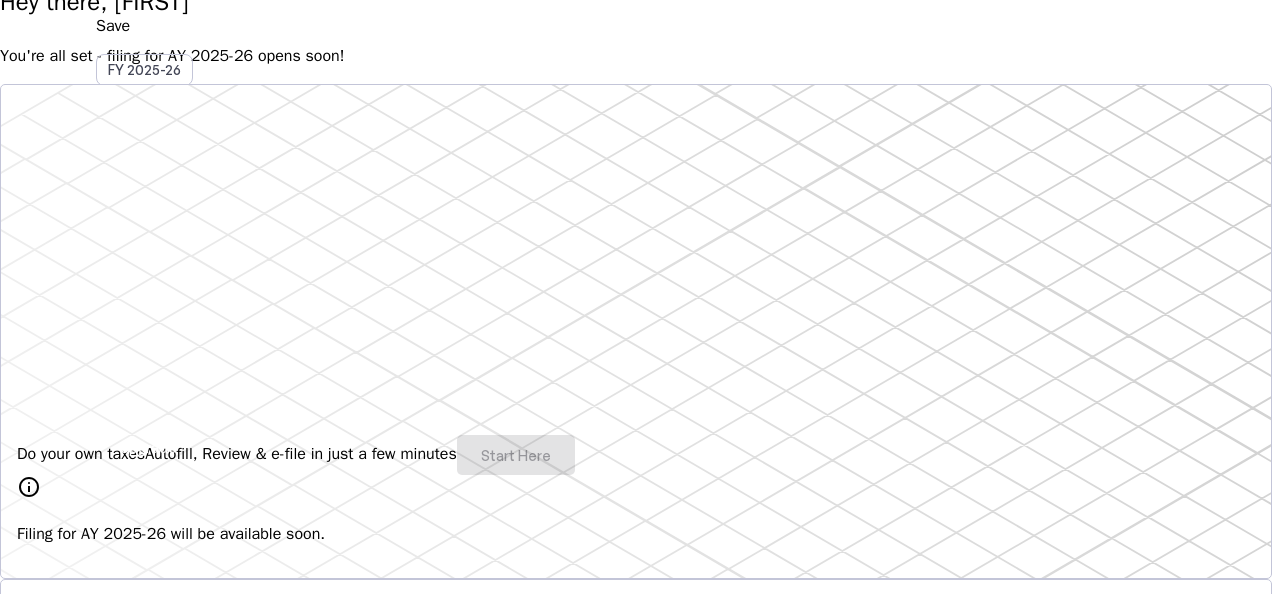 click on "info" at bounding box center (29, 487) 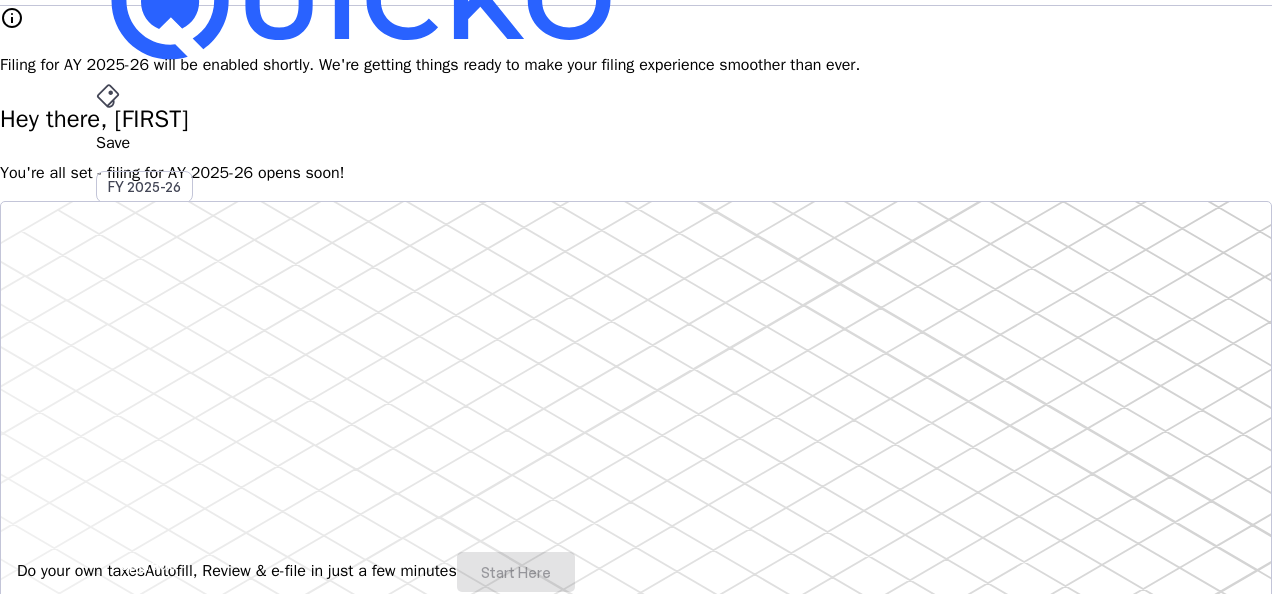 scroll, scrollTop: 0, scrollLeft: 0, axis: both 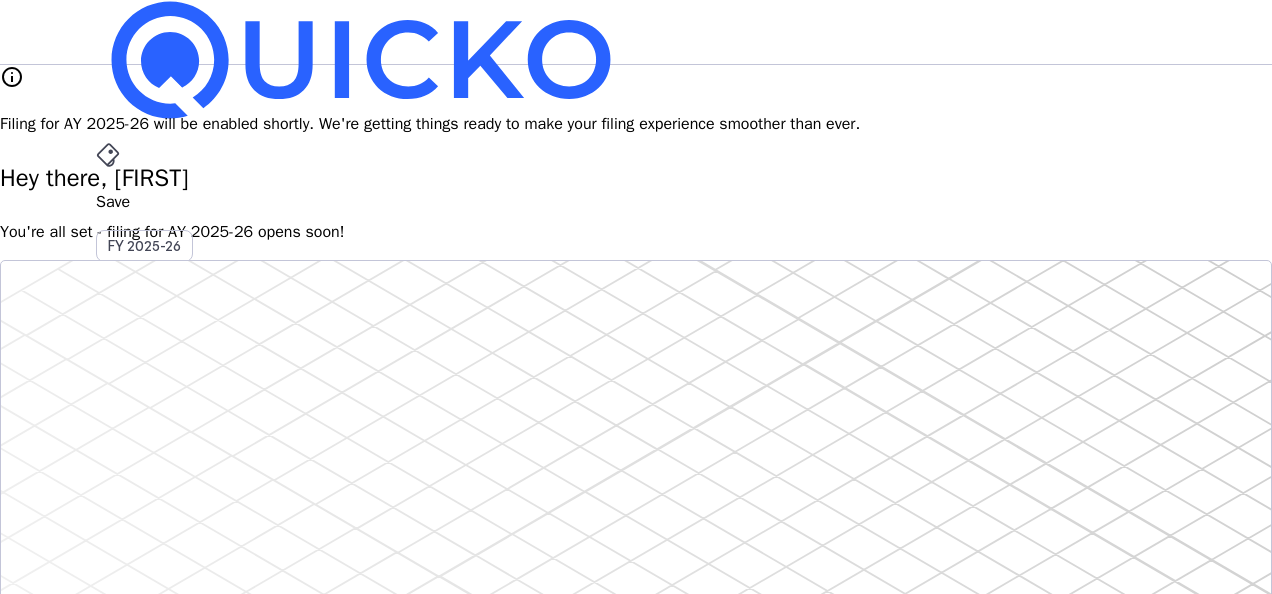click on "arrow_drop_down" at bounding box center [108, 536] 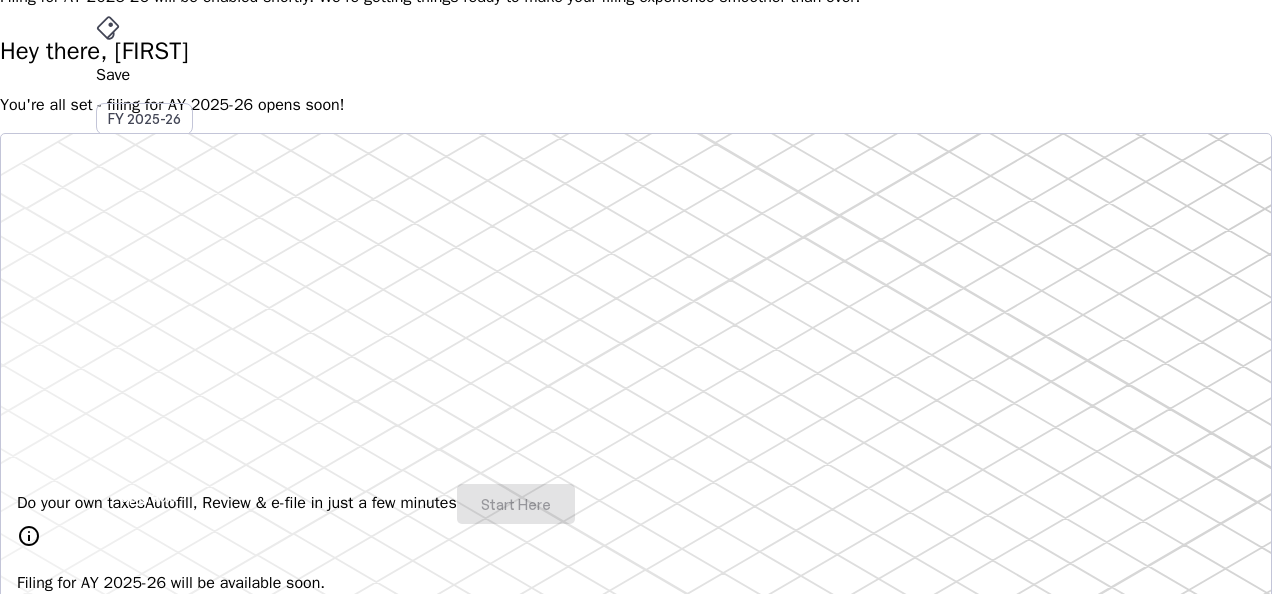 scroll, scrollTop: 128, scrollLeft: 0, axis: vertical 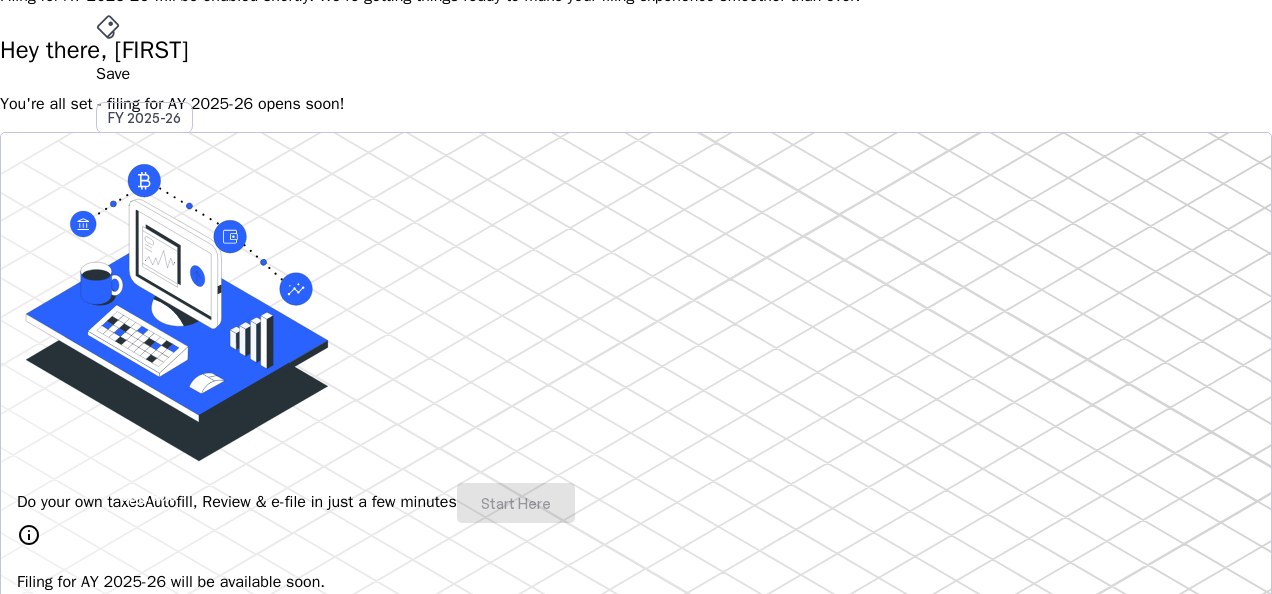 click at bounding box center (636, 3228) 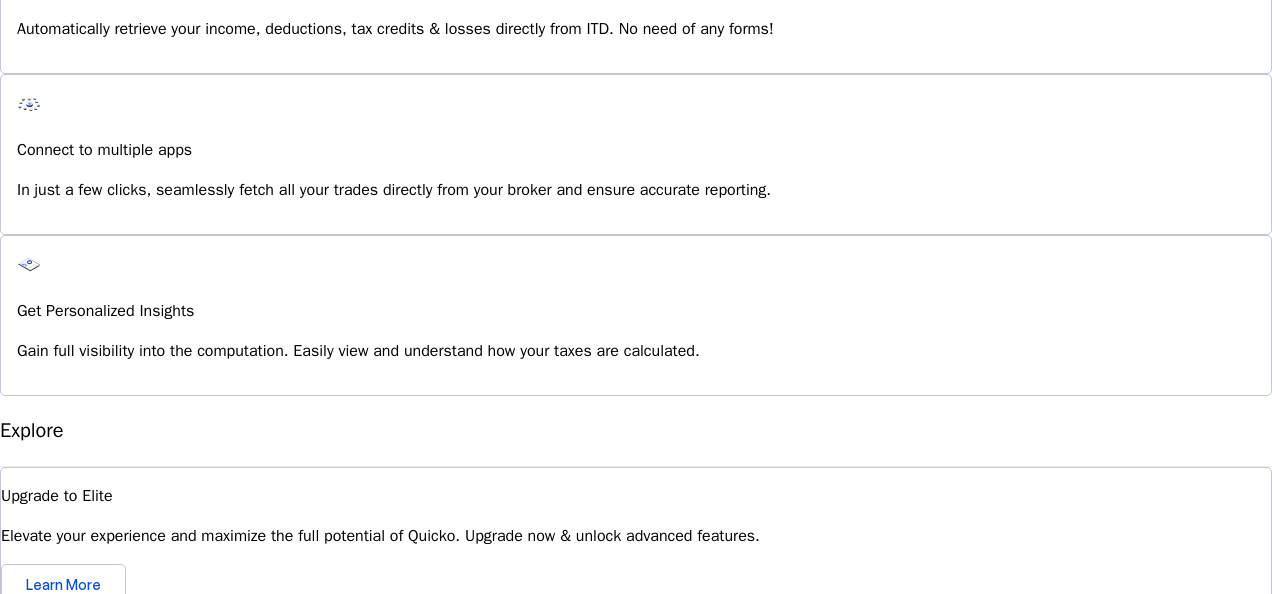 scroll, scrollTop: 1510, scrollLeft: 0, axis: vertical 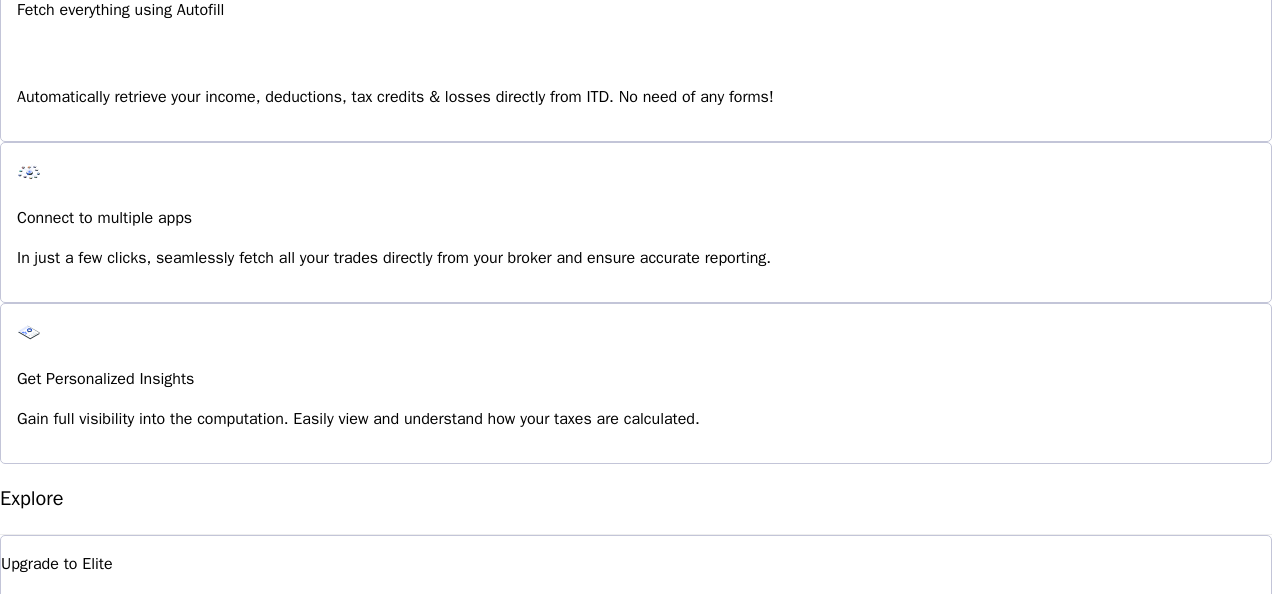 click at bounding box center (13, 1017) 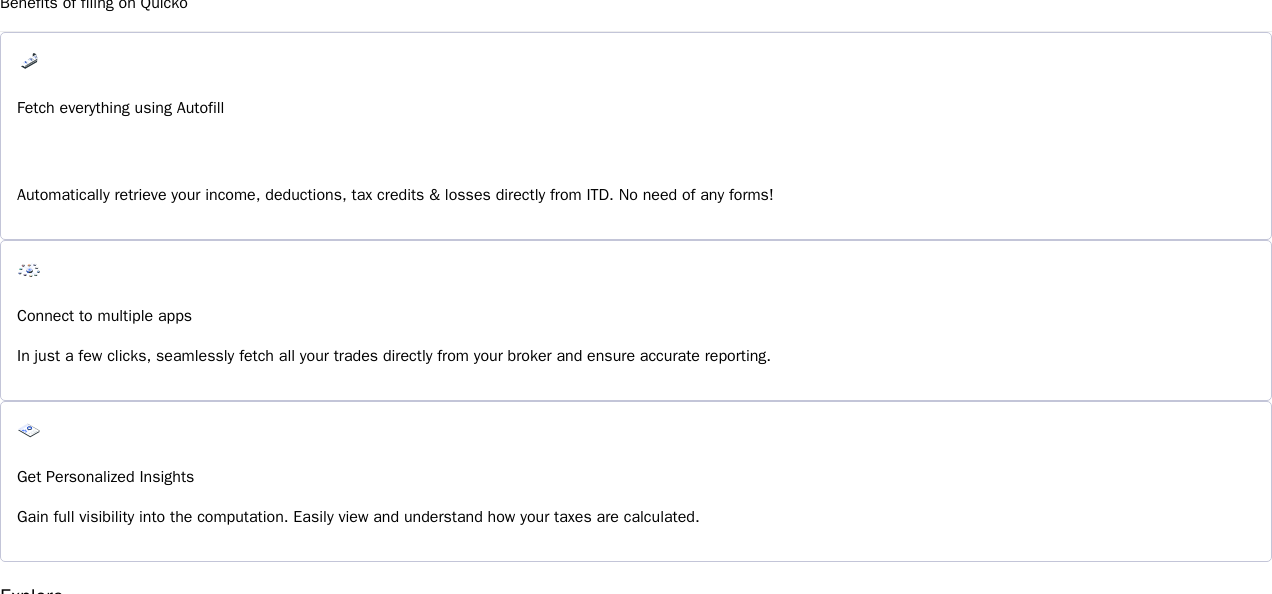 scroll, scrollTop: 1410, scrollLeft: 0, axis: vertical 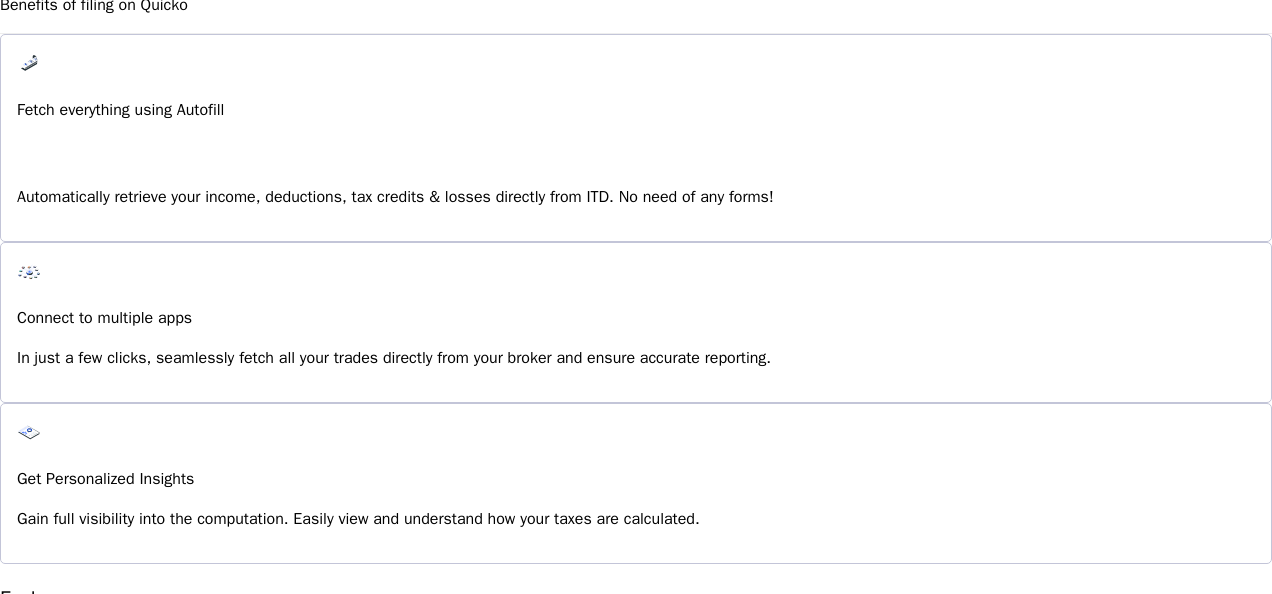 click on "I'm Interested" at bounding box center [73, 1259] 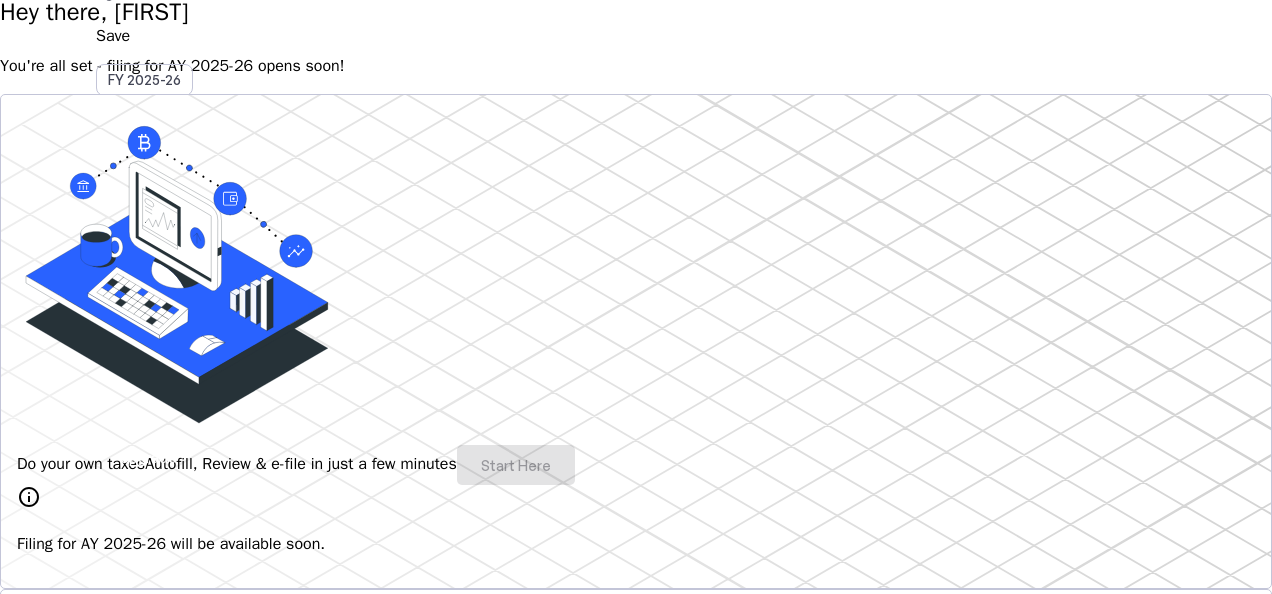 scroll, scrollTop: 0, scrollLeft: 0, axis: both 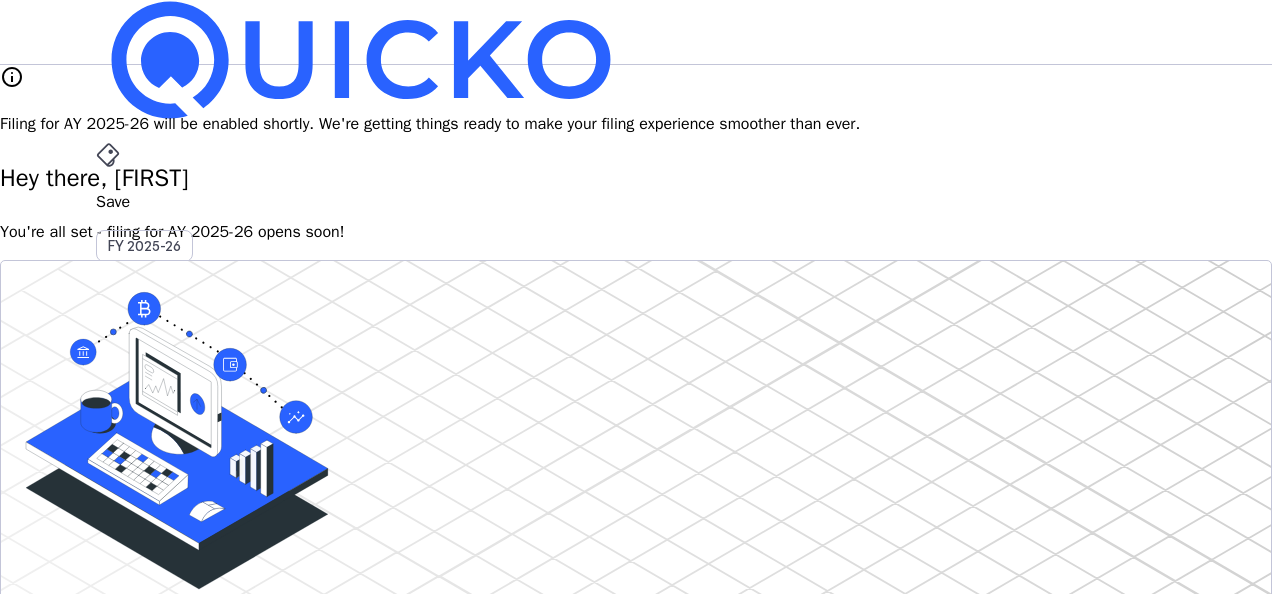 click at bounding box center [361, 60] 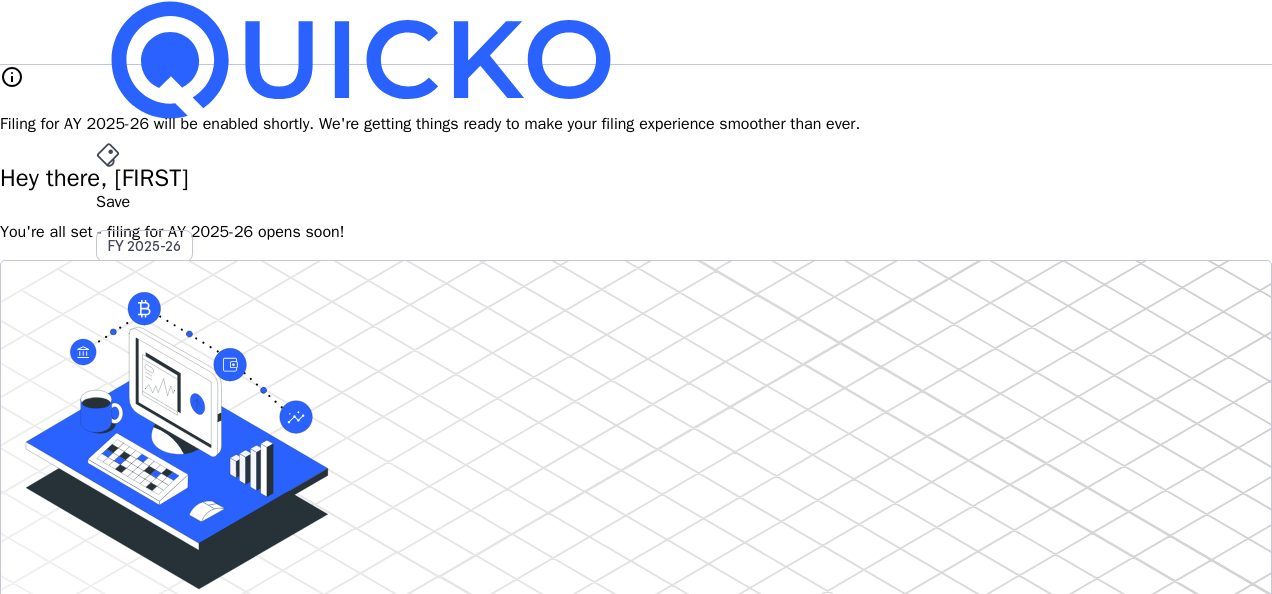 click at bounding box center [148, 623] 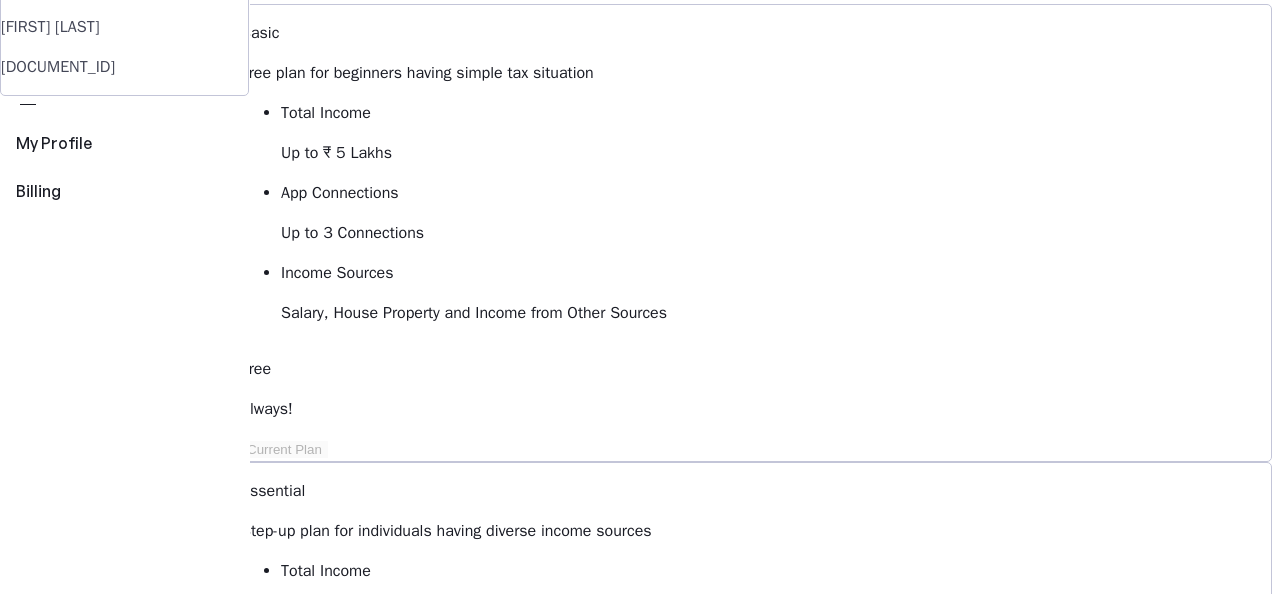 scroll, scrollTop: 156, scrollLeft: 0, axis: vertical 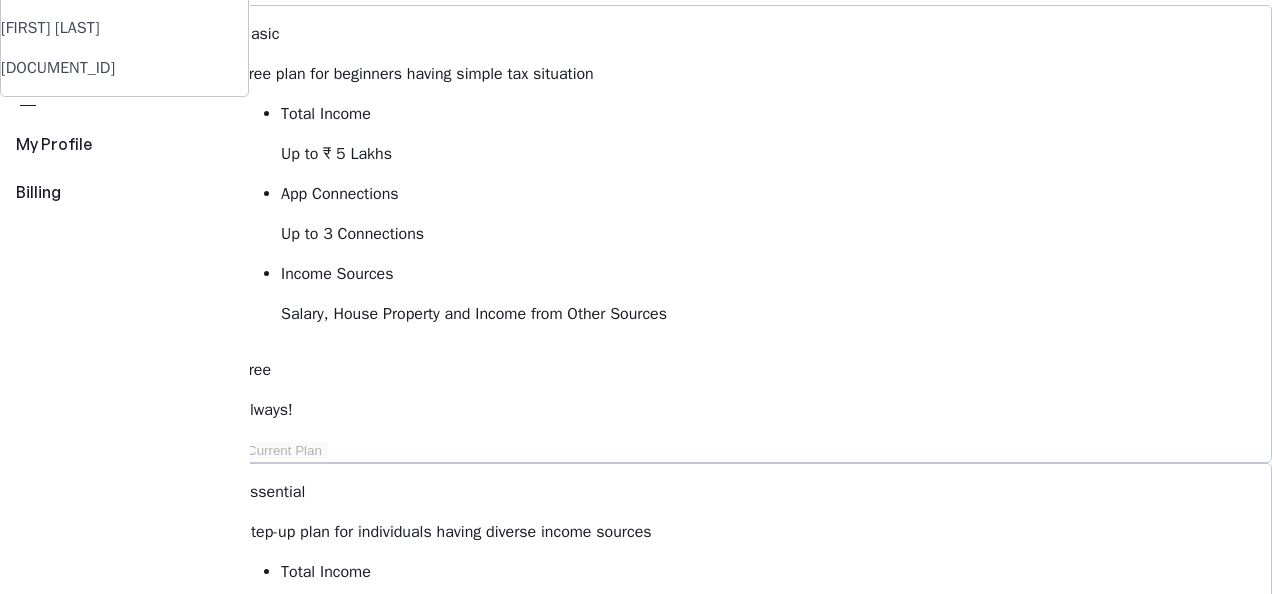 click on "App Connections" at bounding box center [776, 114] 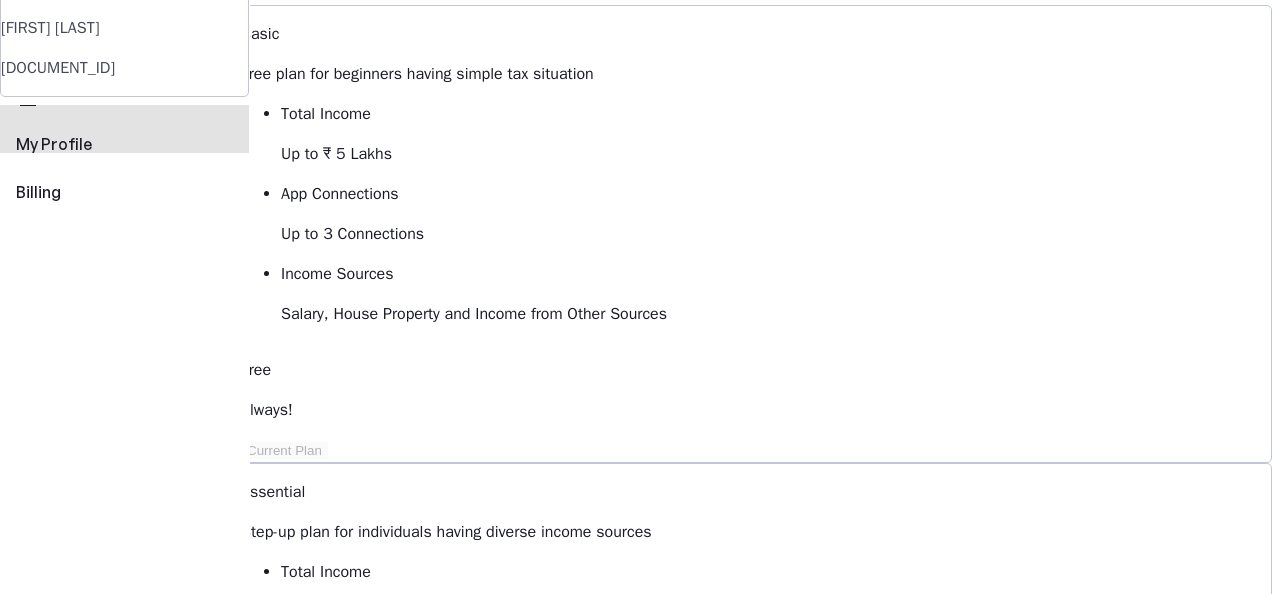click on "My Profile" at bounding box center (124, 144) 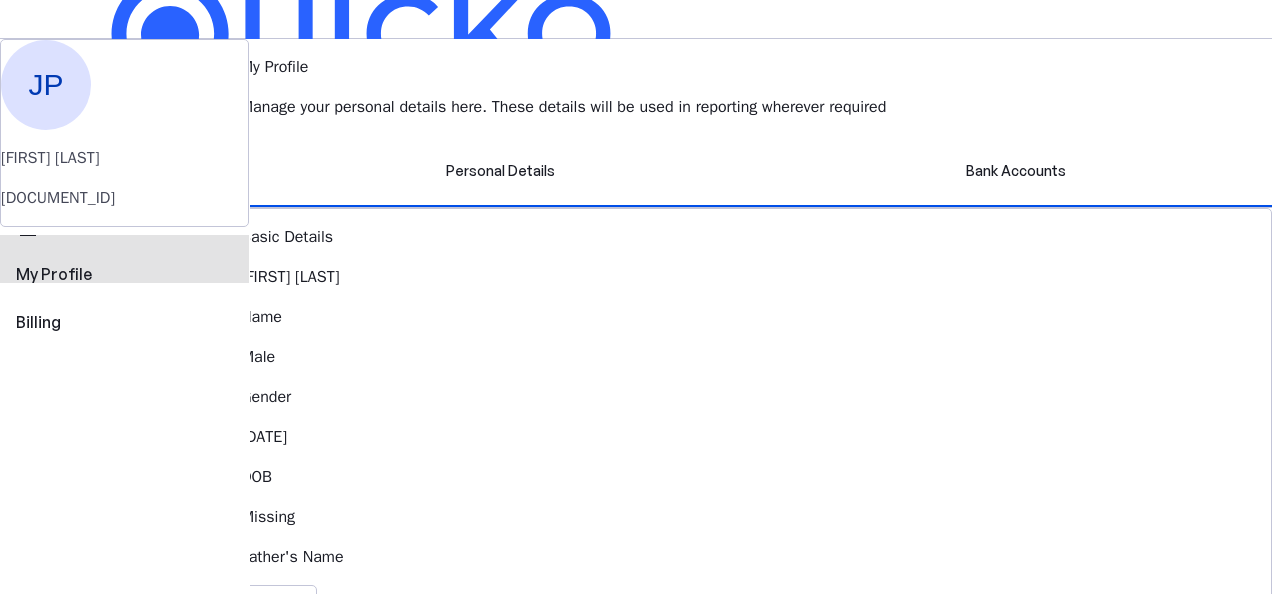 scroll, scrollTop: 5, scrollLeft: 0, axis: vertical 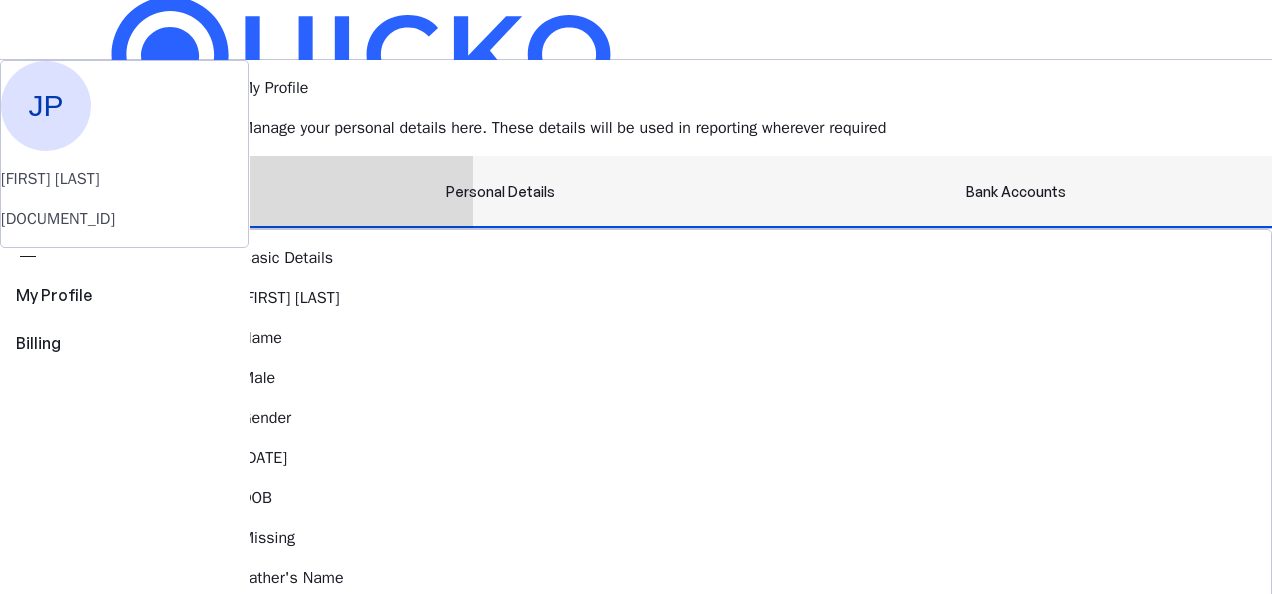 click on "Bank Accounts" at bounding box center (1016, 192) 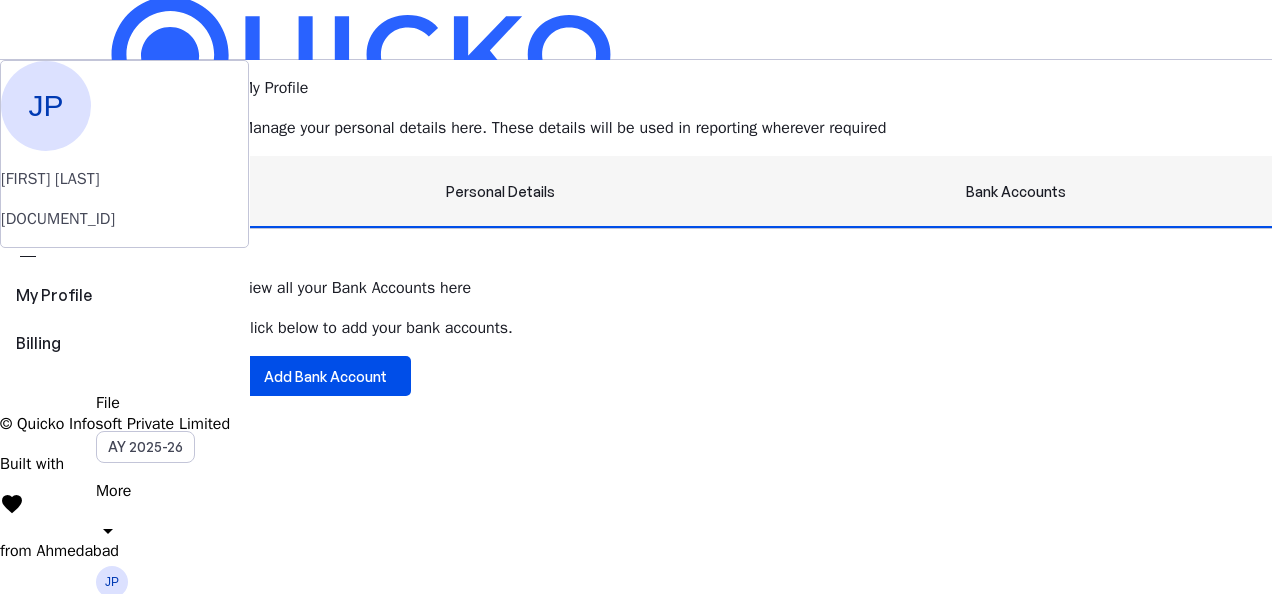 scroll, scrollTop: 0, scrollLeft: 0, axis: both 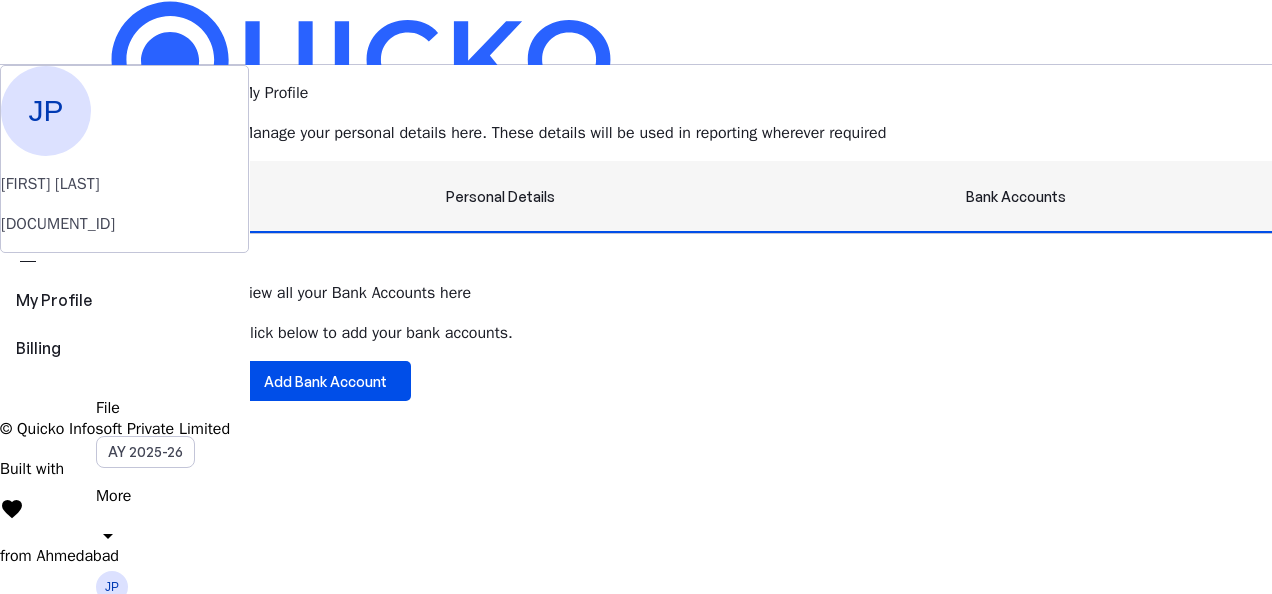 click on "Personal Details" at bounding box center (500, 197) 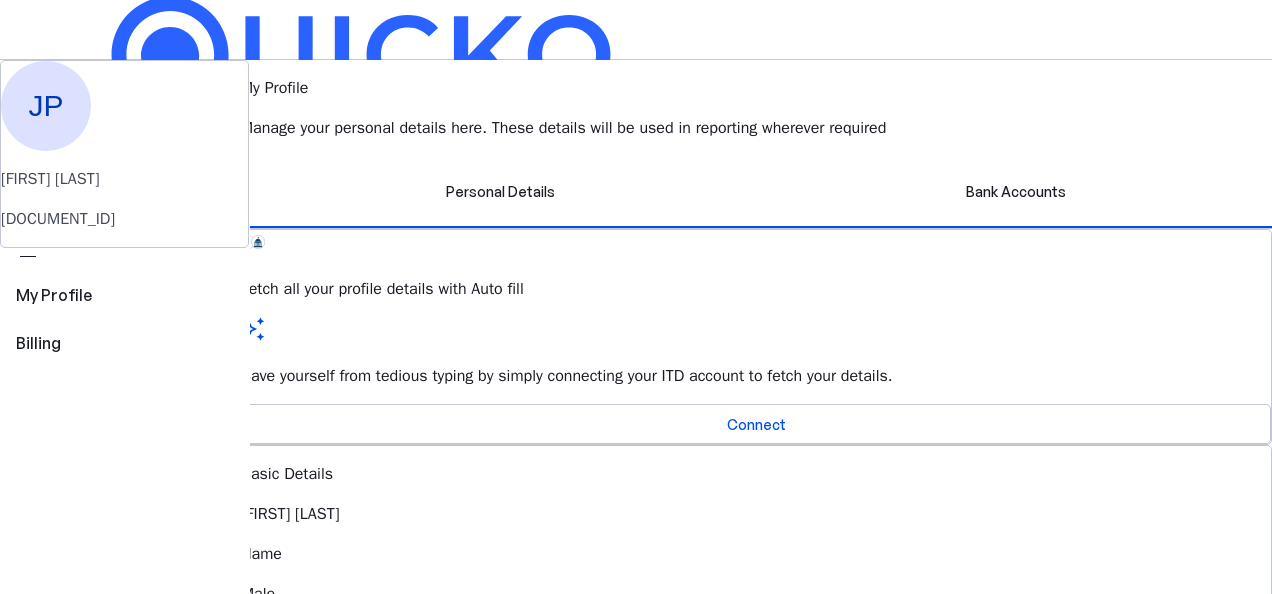 scroll, scrollTop: 0, scrollLeft: 0, axis: both 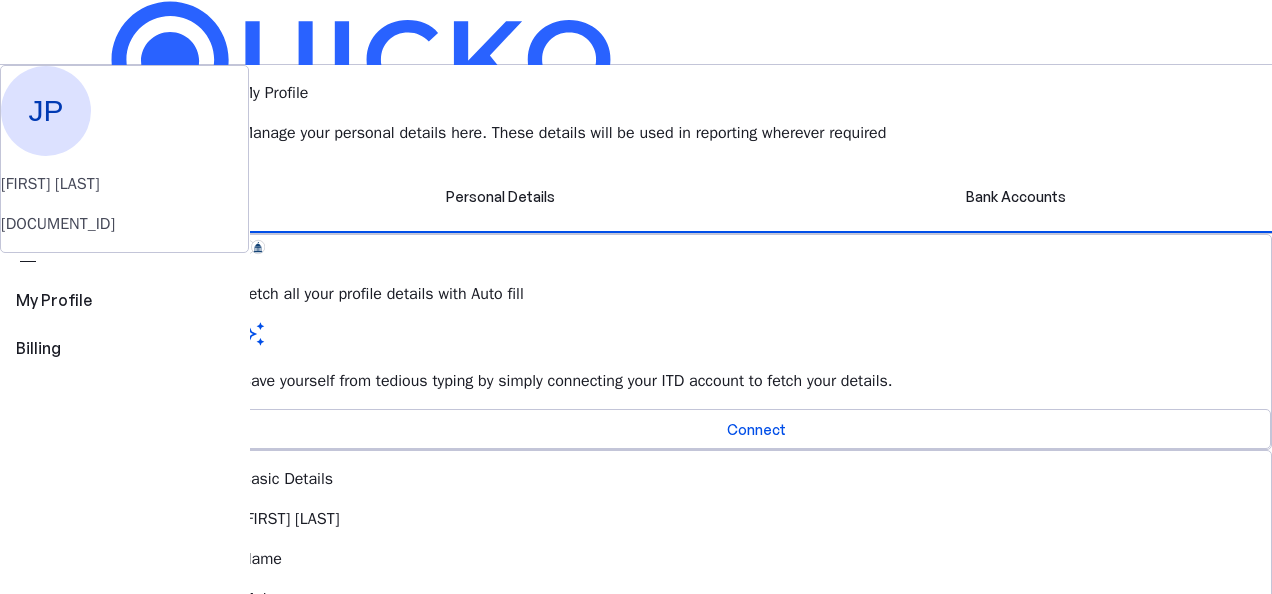click on "arrow_drop_down" at bounding box center (108, 536) 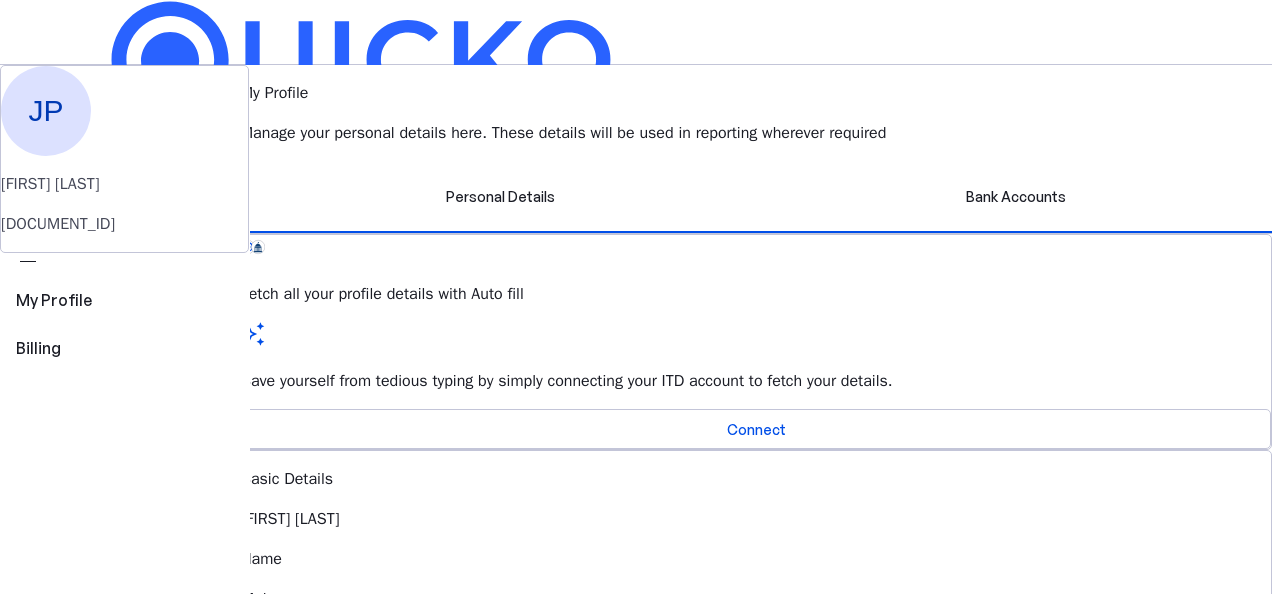 click at bounding box center (636, 1736) 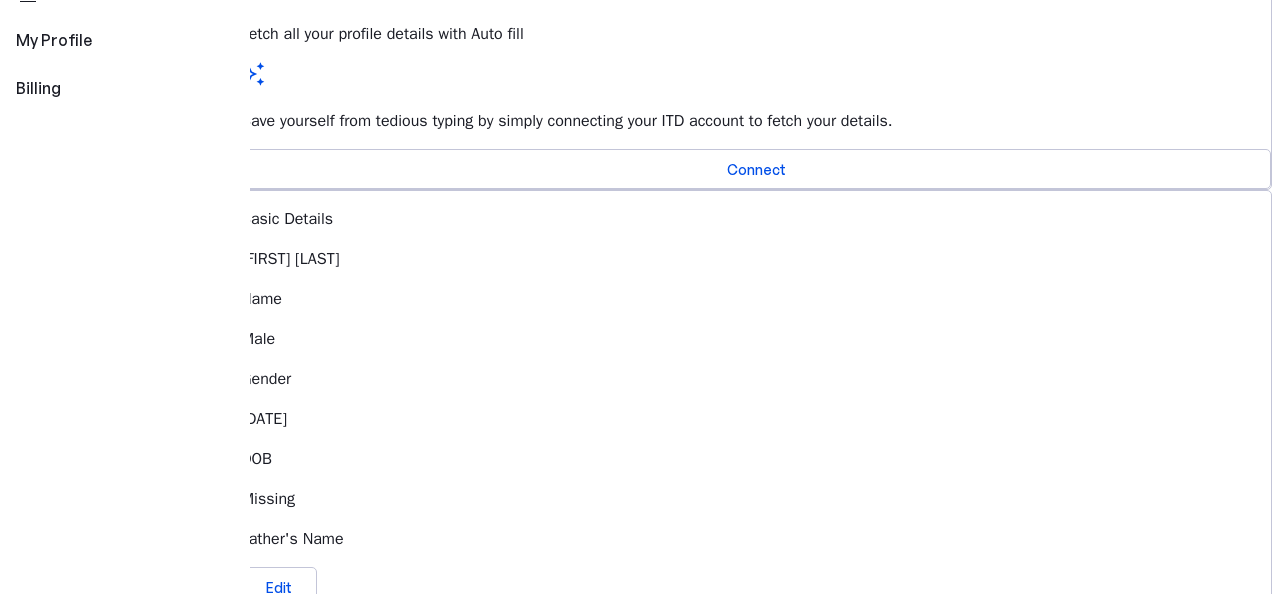 scroll, scrollTop: 0, scrollLeft: 0, axis: both 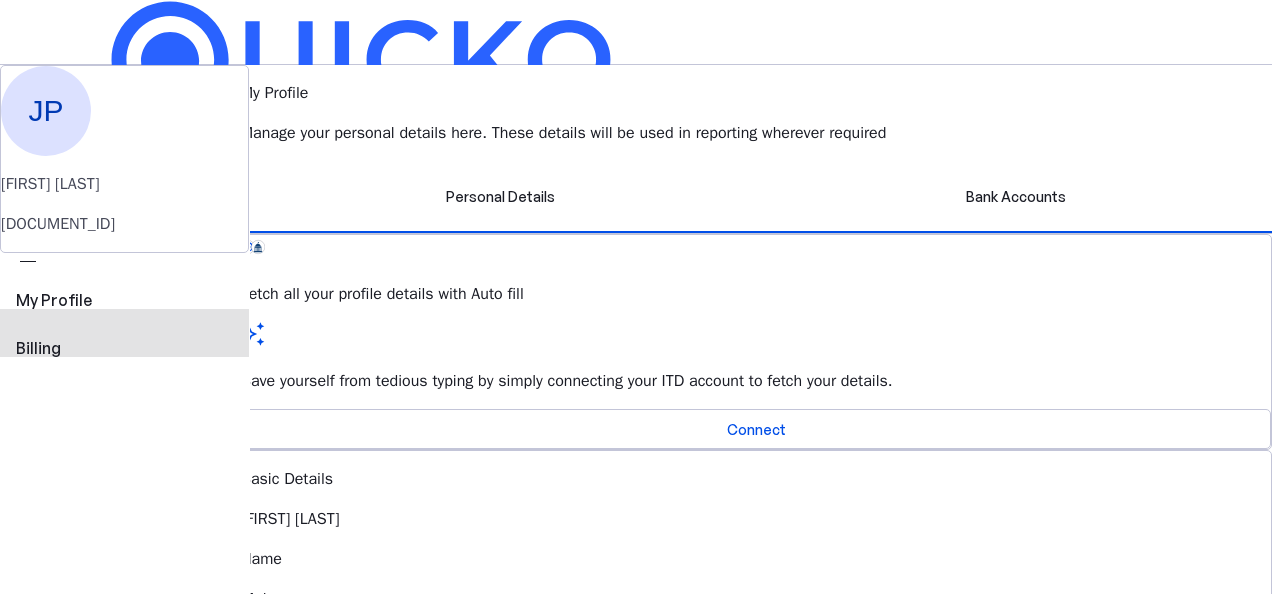 click on "view_carousel Billing" at bounding box center [124, 325] 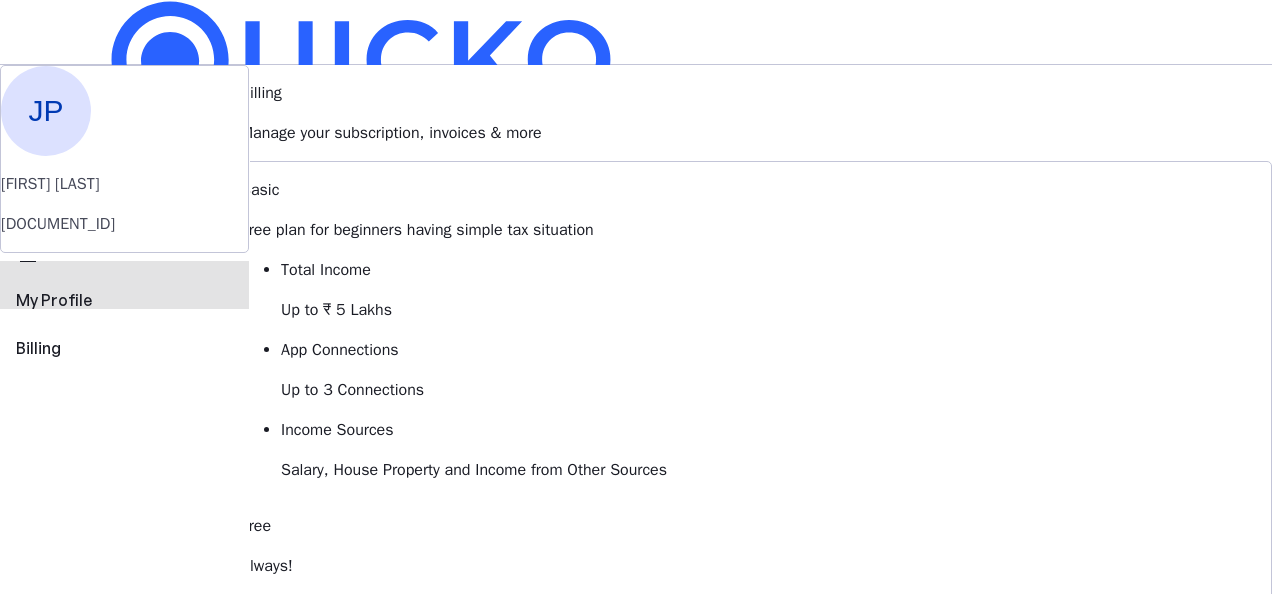click on "perm_identity My Profile" at bounding box center [124, 277] 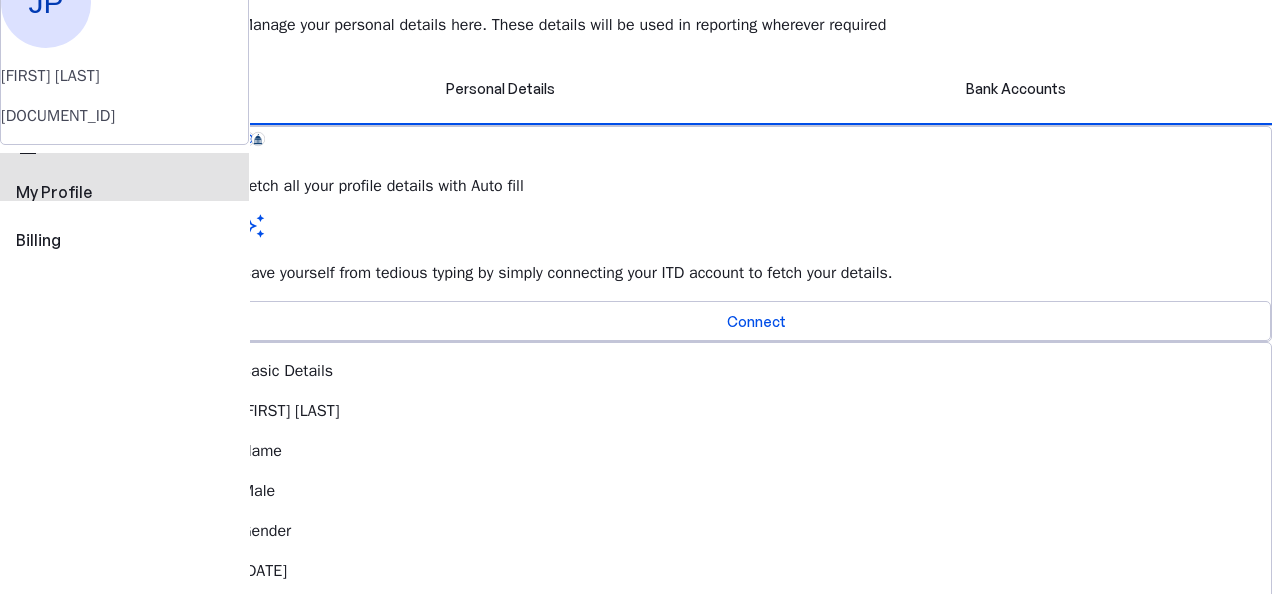 scroll, scrollTop: 0, scrollLeft: 0, axis: both 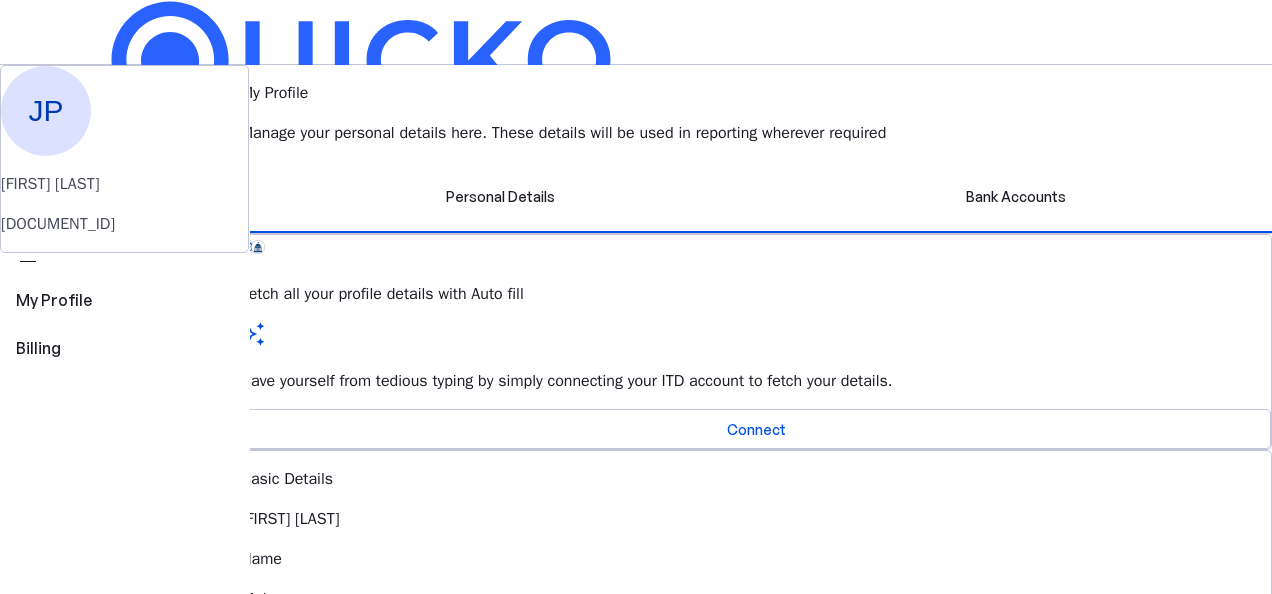 click on "FY 2025-26" at bounding box center [144, 246] 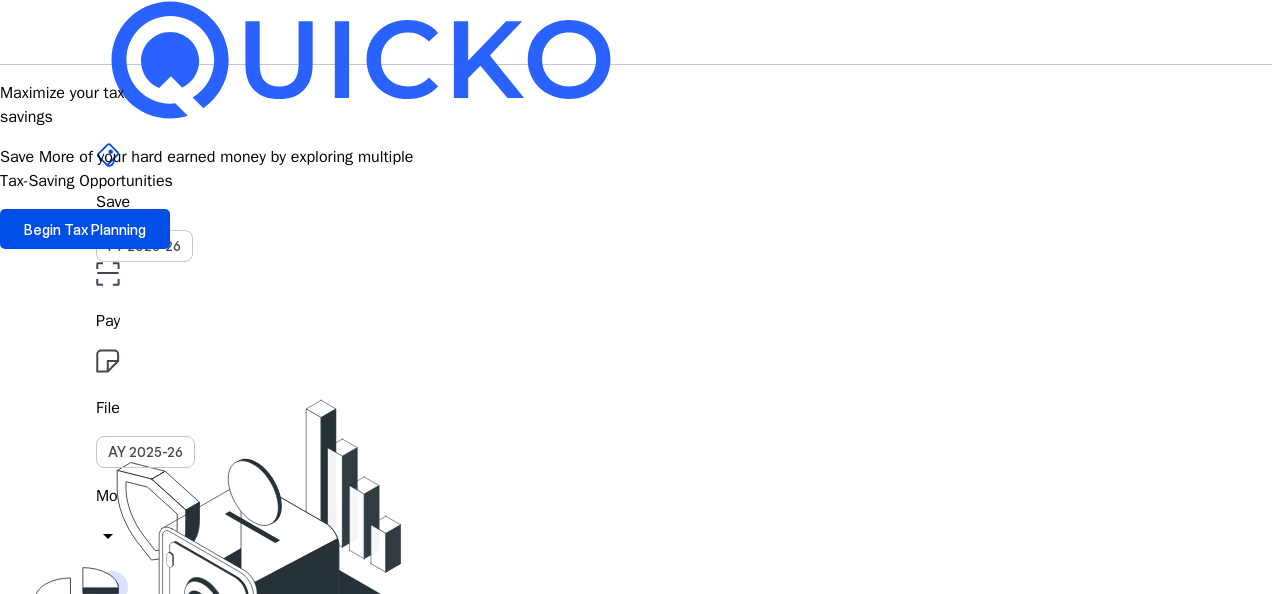 click on "JP" at bounding box center (112, 587) 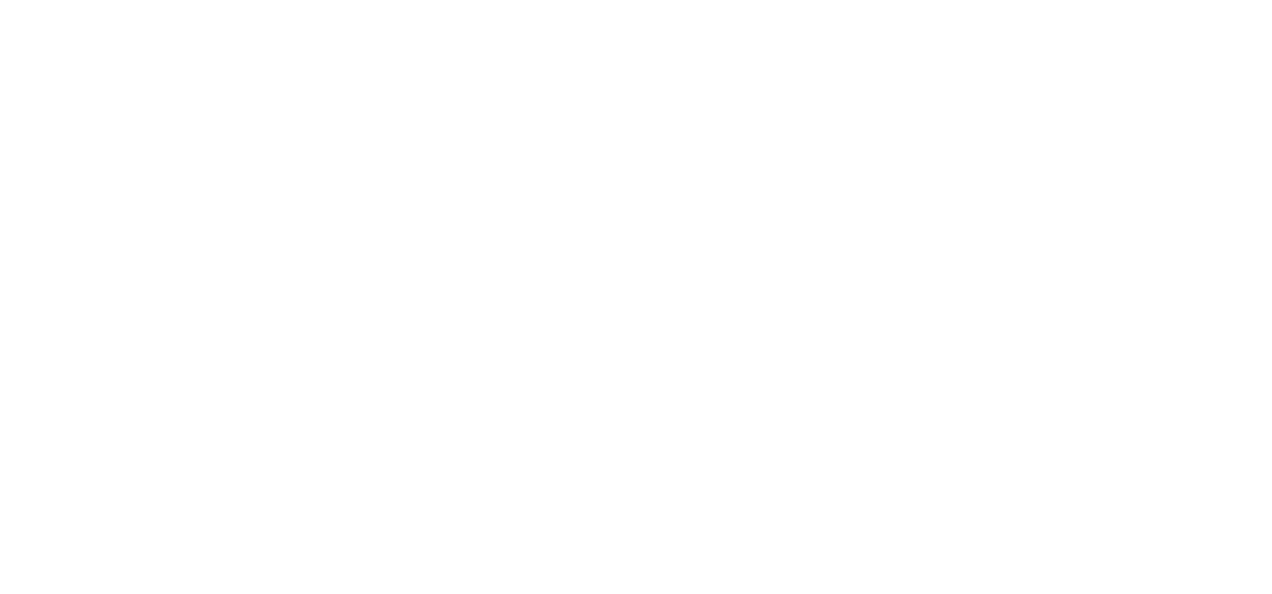 scroll, scrollTop: 0, scrollLeft: 0, axis: both 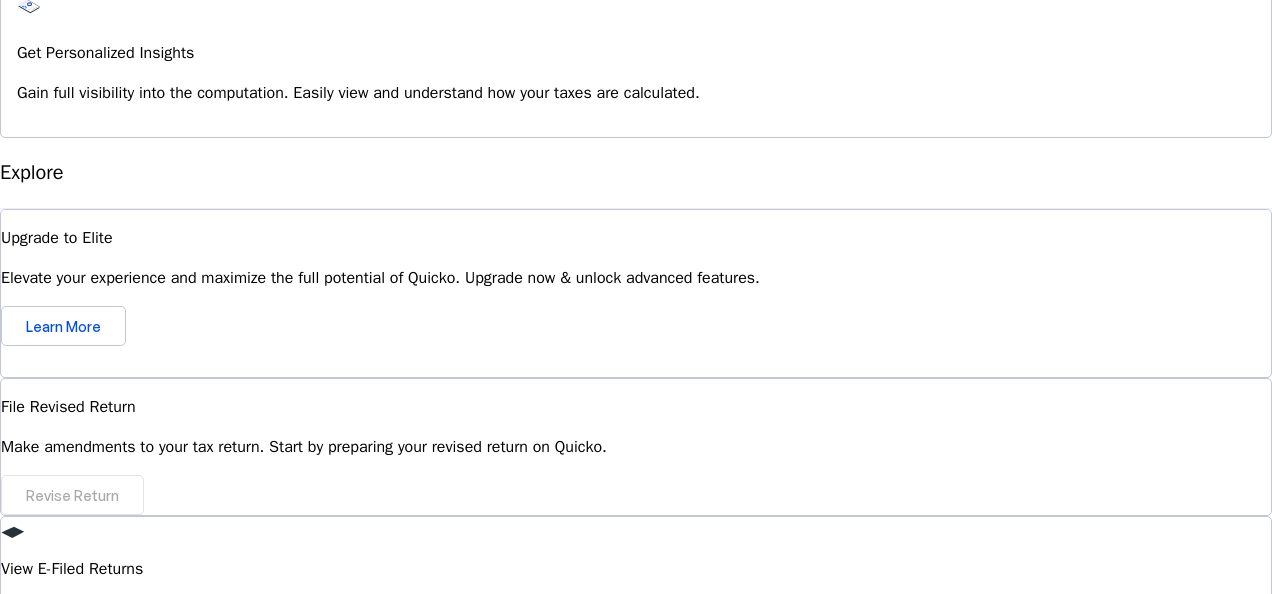 click on "Can I revise my ITR on Quicko after filing?" at bounding box center (636, 925) 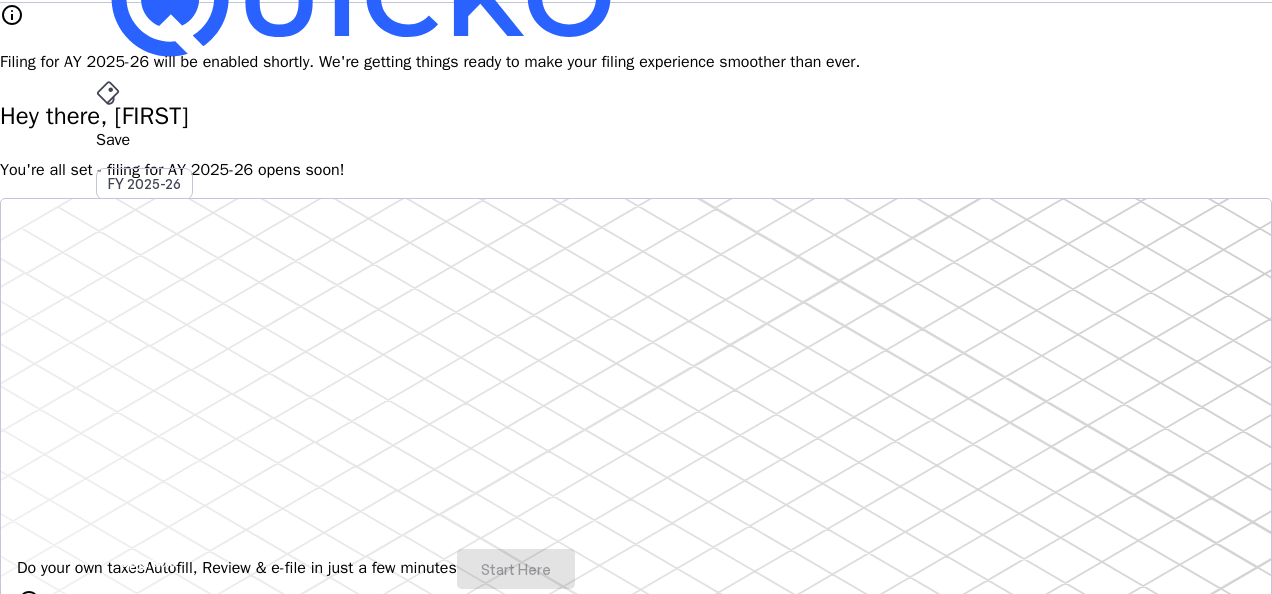 scroll, scrollTop: 0, scrollLeft: 0, axis: both 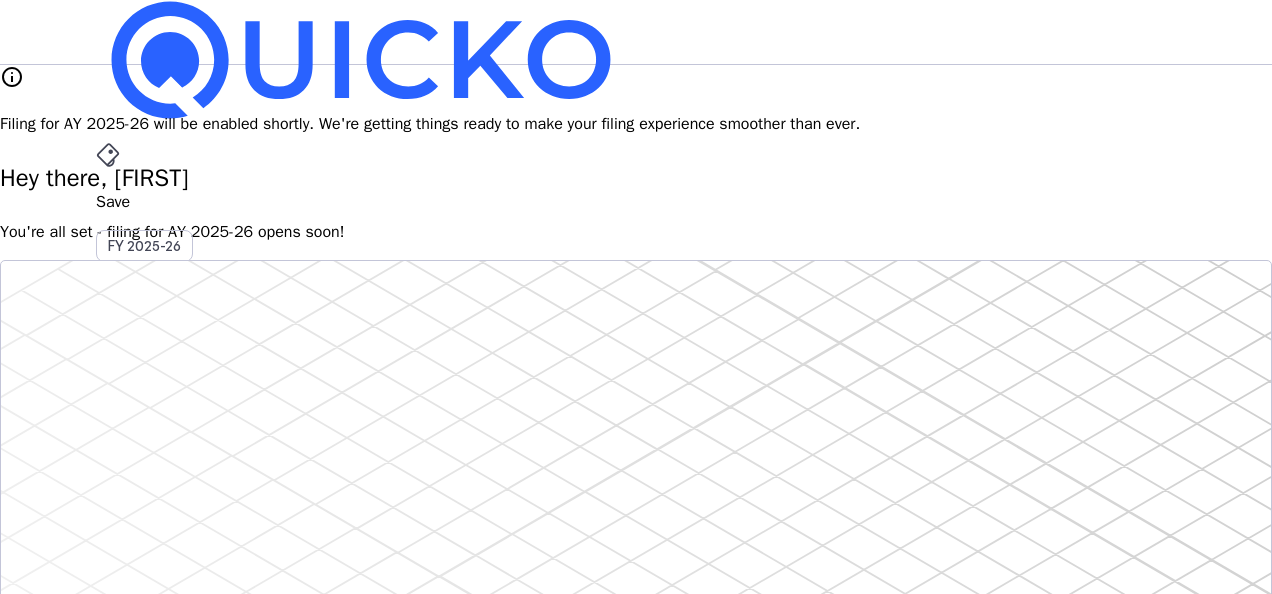 click on "Pay" at bounding box center (636, 202) 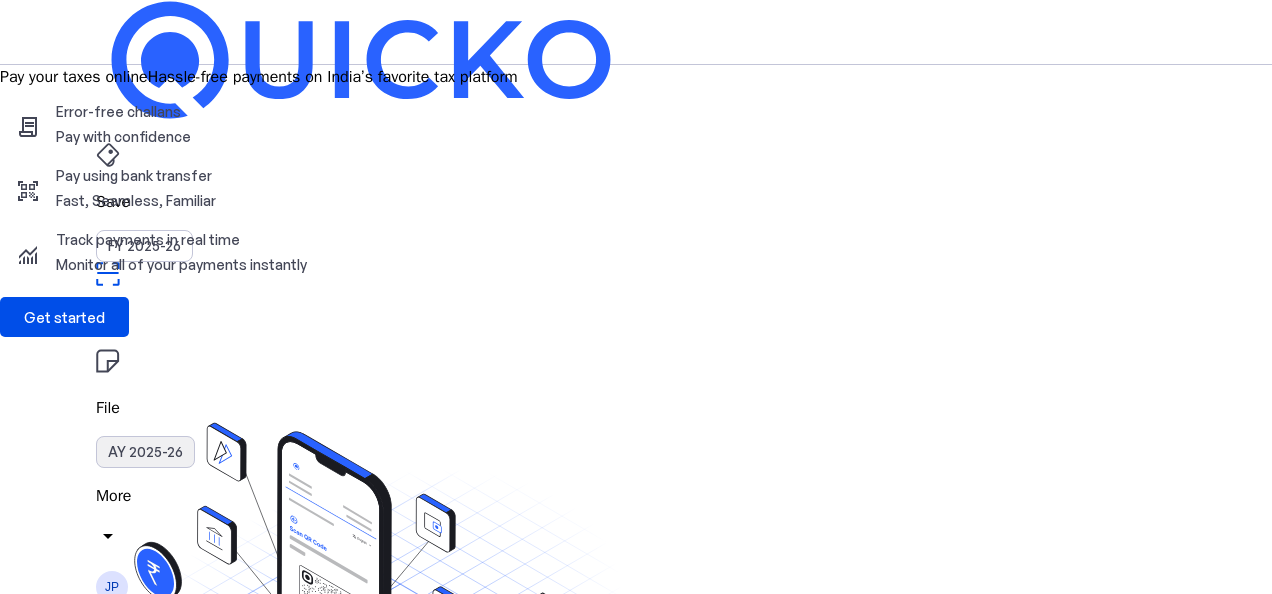click on "AY 2025-26" at bounding box center (145, 452) 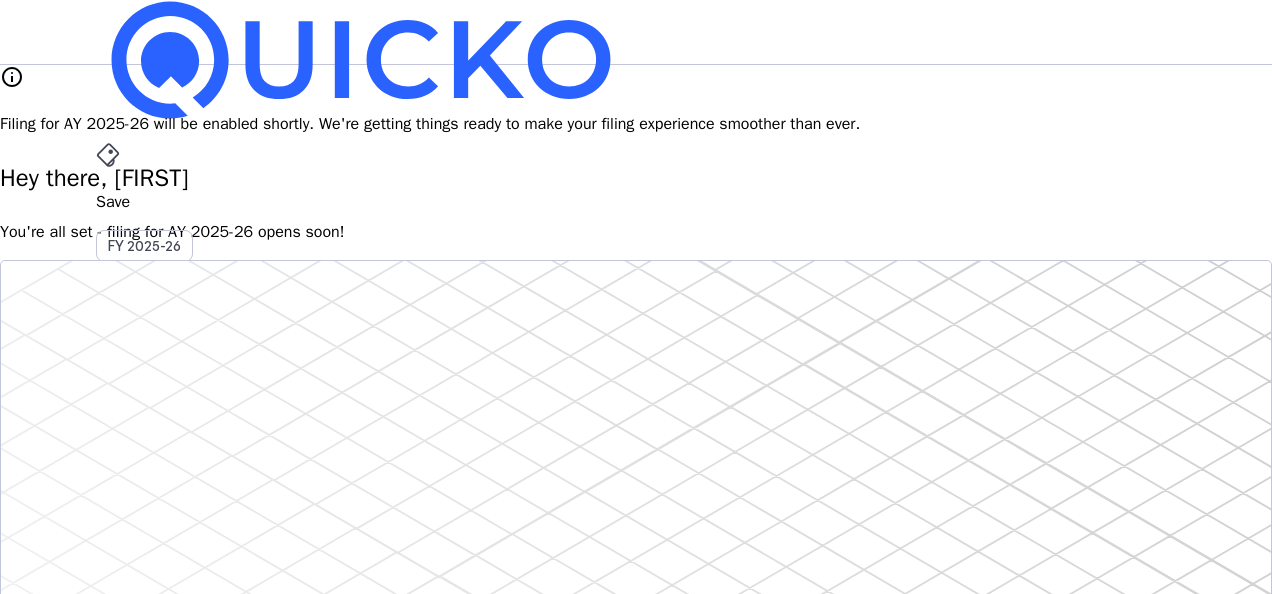 click on "Save FY 2025-26" at bounding box center (636, 202) 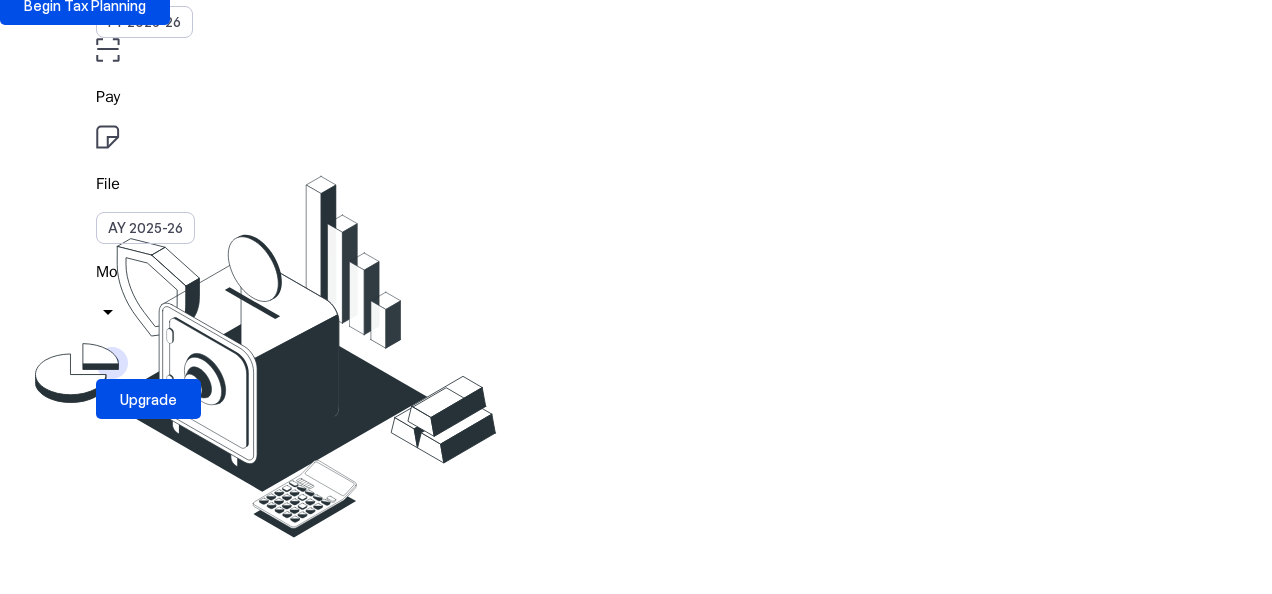 scroll, scrollTop: 0, scrollLeft: 0, axis: both 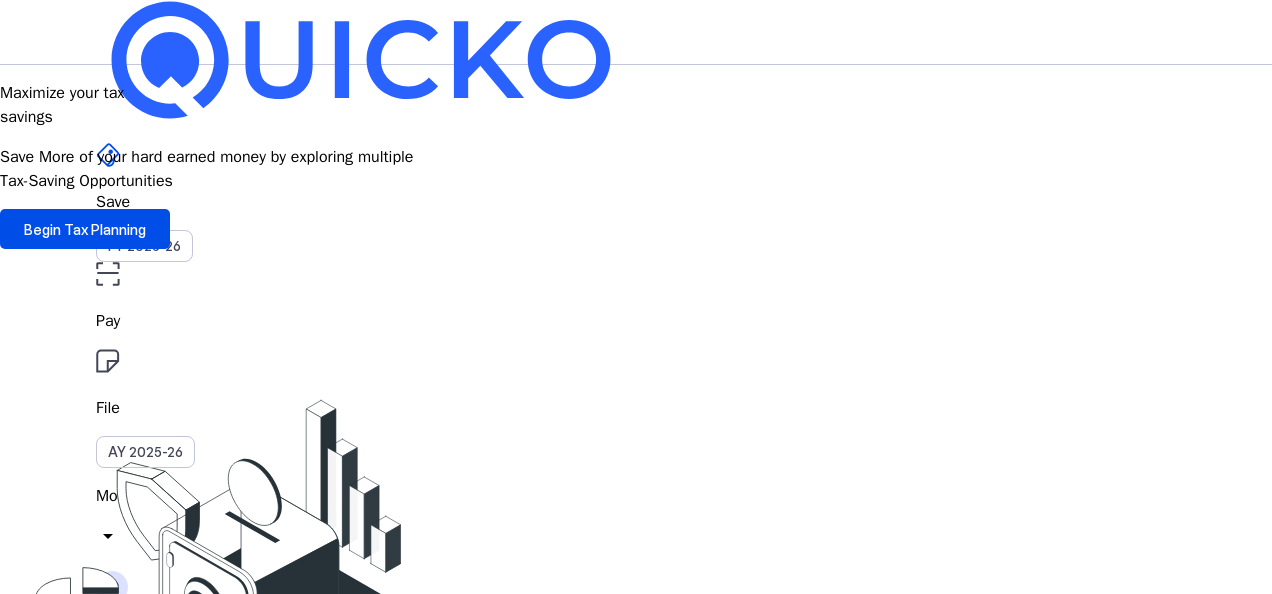 click on "File" at bounding box center (636, 321) 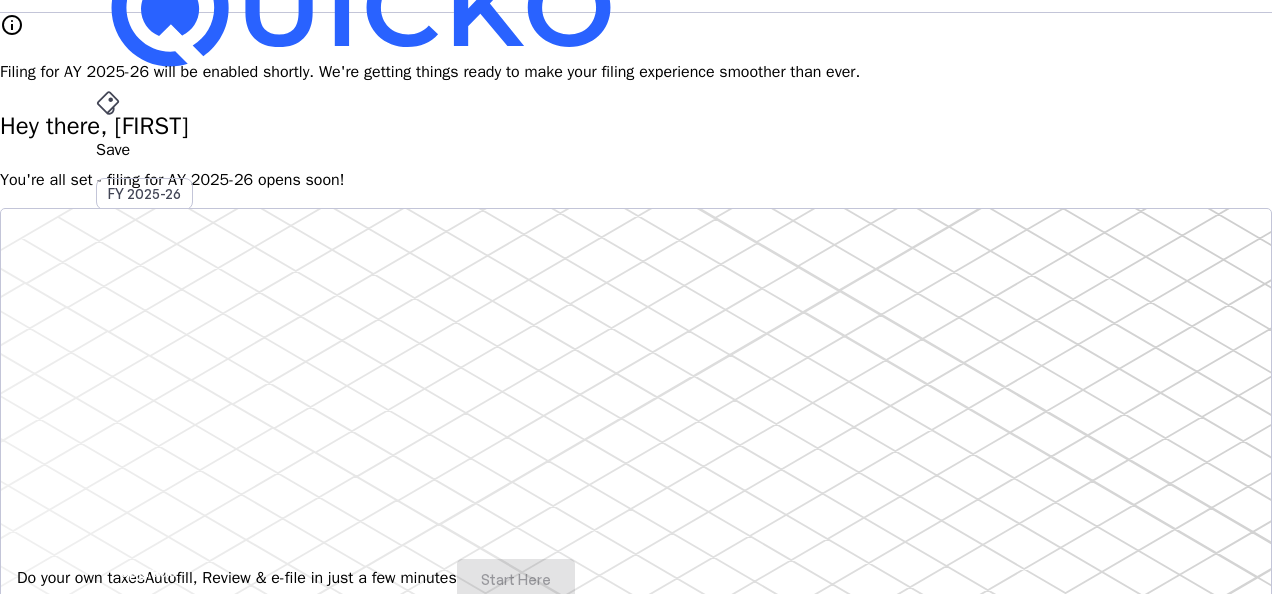 scroll, scrollTop: 0, scrollLeft: 0, axis: both 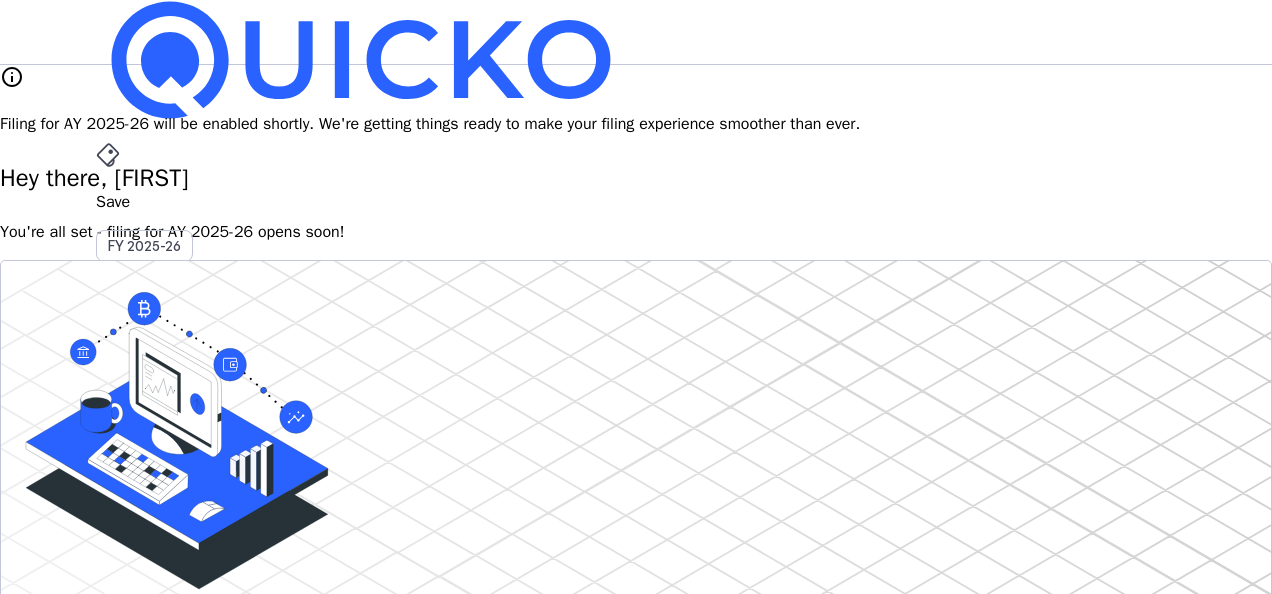 click on "Save" at bounding box center (636, 202) 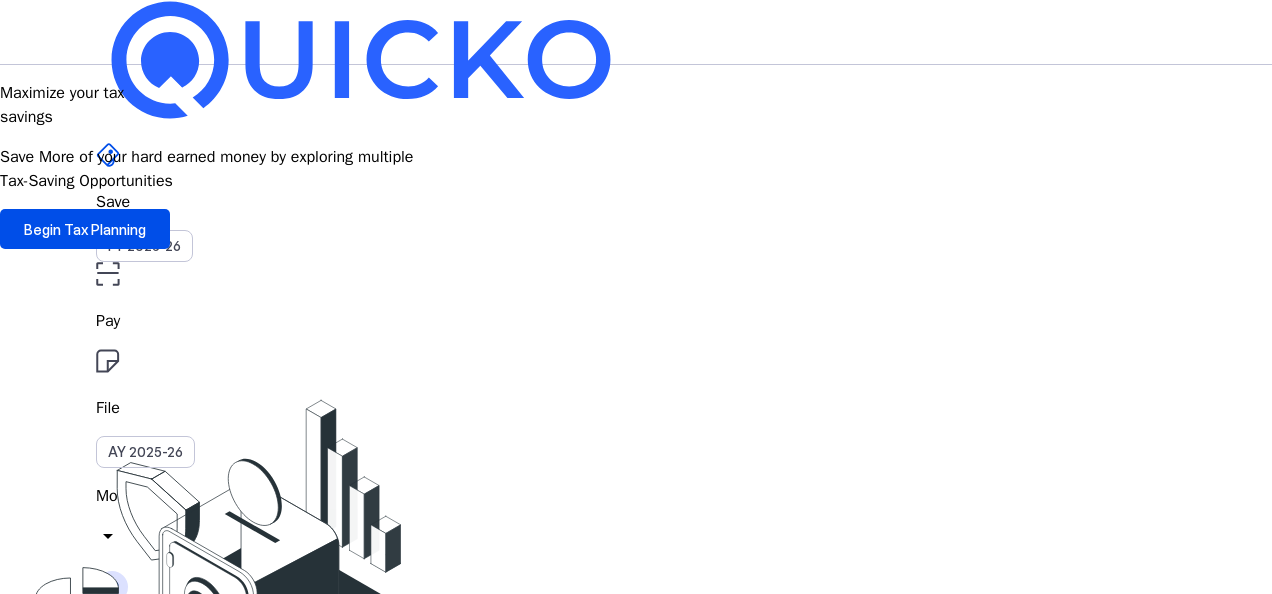 click on "Pay" at bounding box center (636, 321) 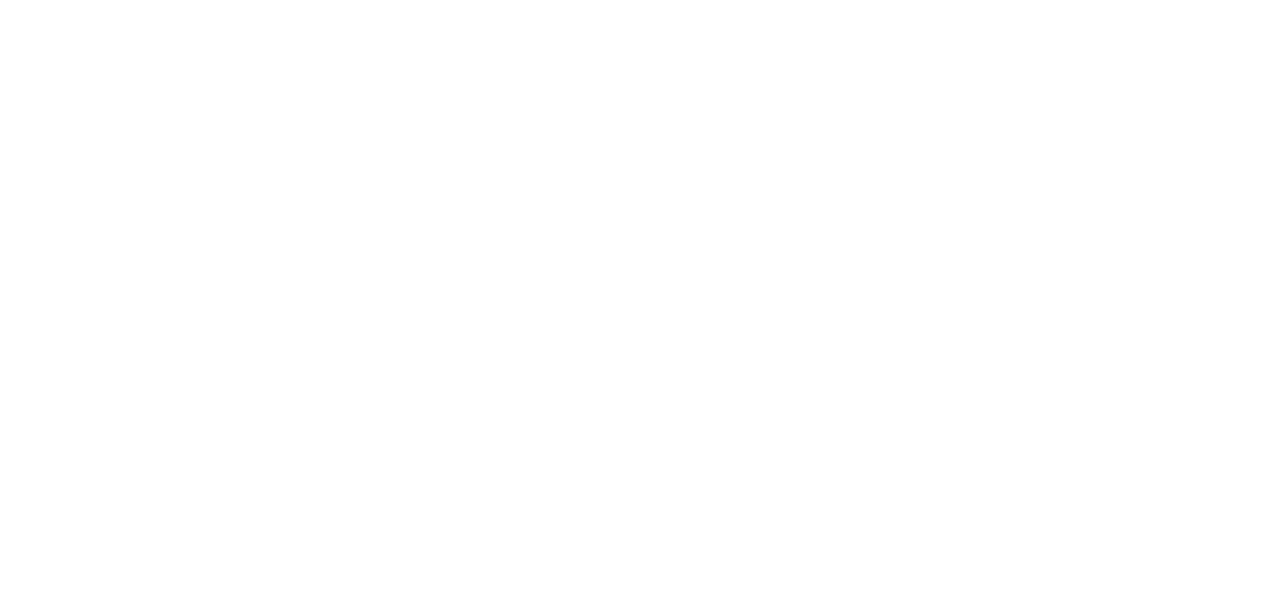 scroll, scrollTop: 0, scrollLeft: 0, axis: both 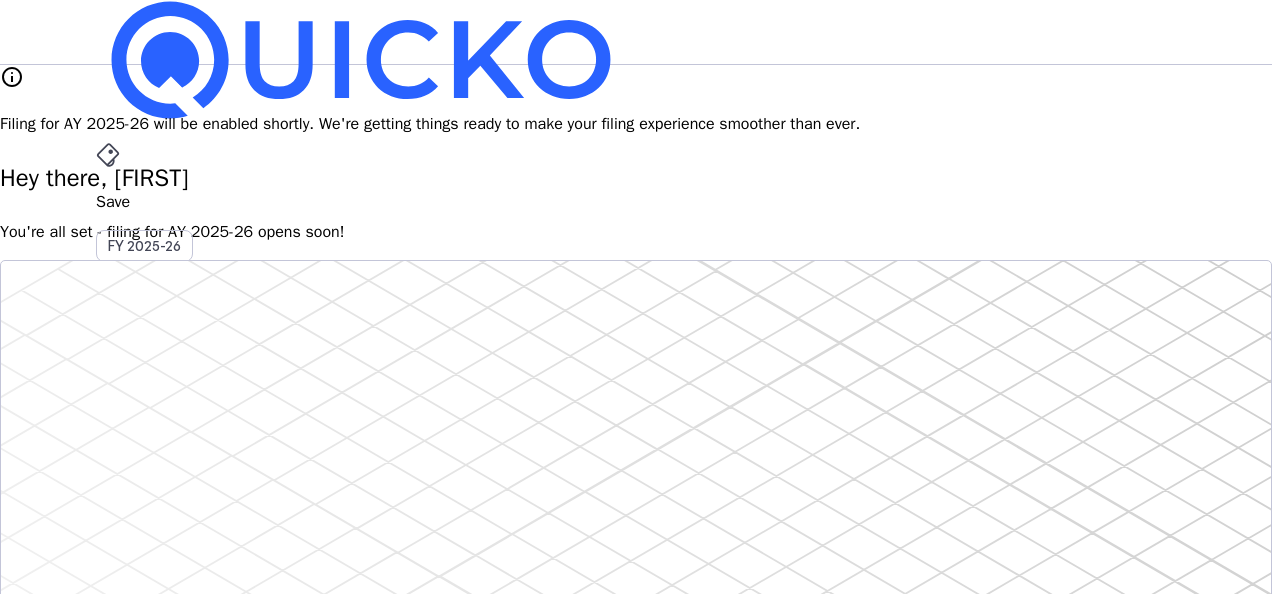 click on "More" at bounding box center (636, 496) 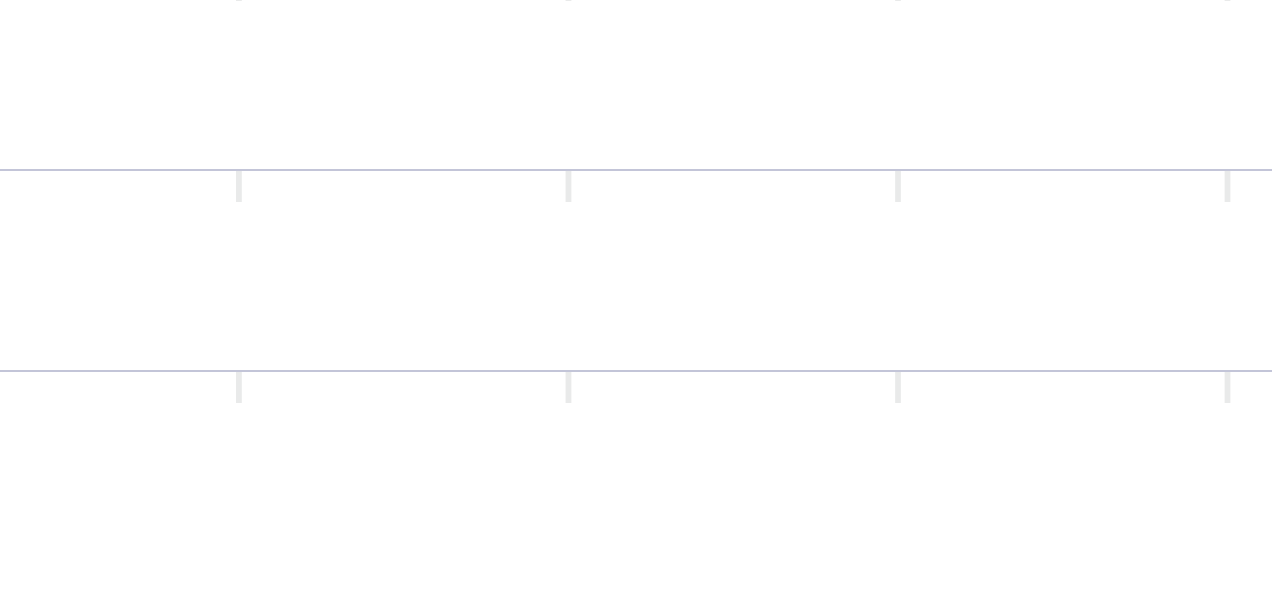 scroll, scrollTop: 0, scrollLeft: 0, axis: both 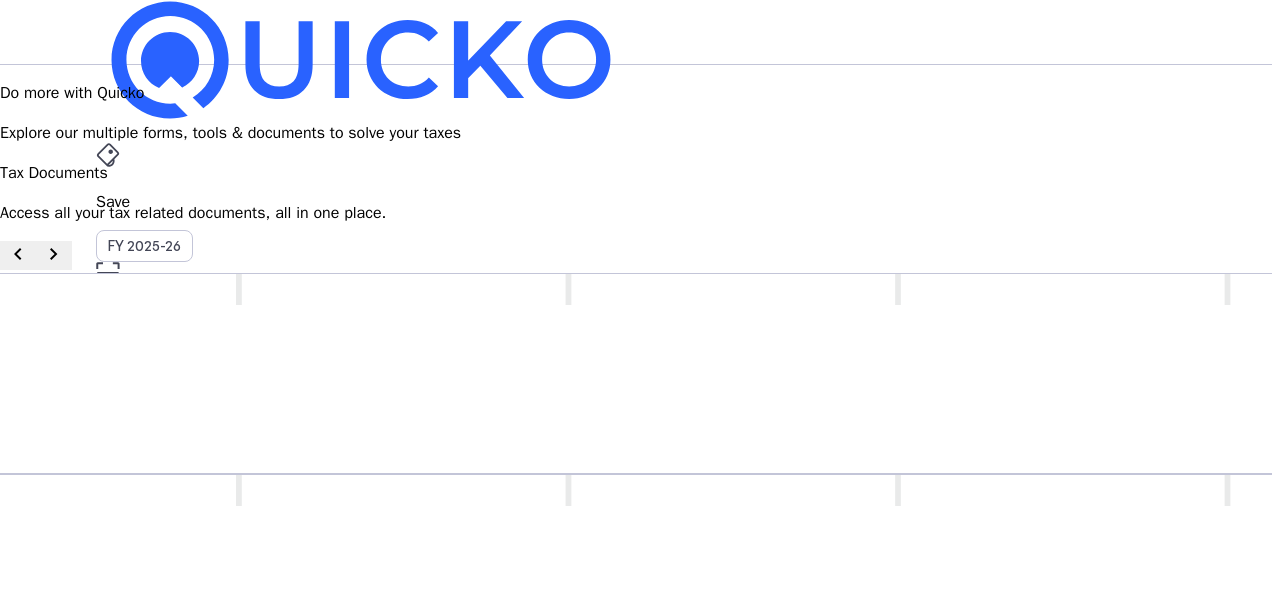 click on "Pay" at bounding box center (636, 202) 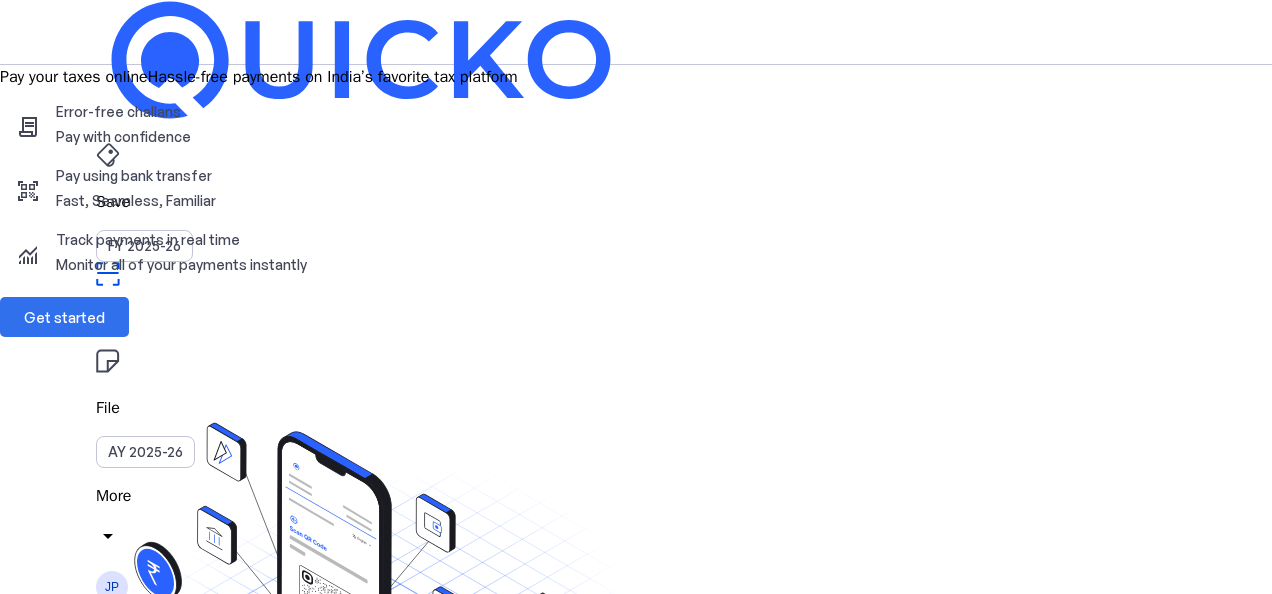 click on "Get started" at bounding box center (64, 317) 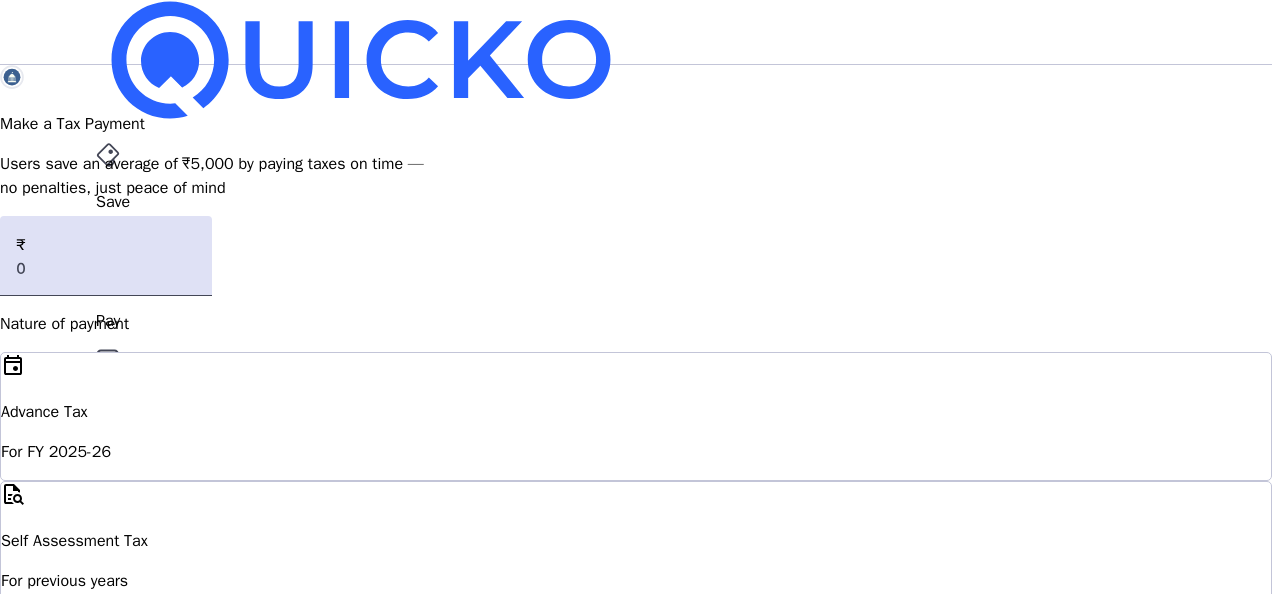 click on "File" at bounding box center (636, 202) 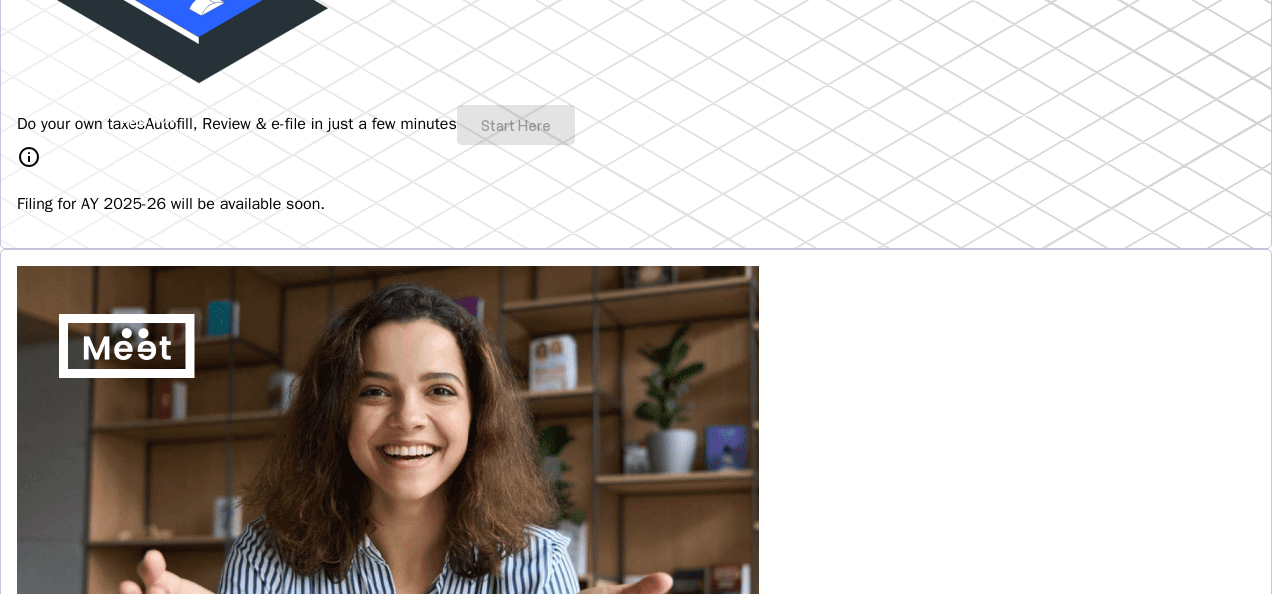 scroll, scrollTop: 505, scrollLeft: 0, axis: vertical 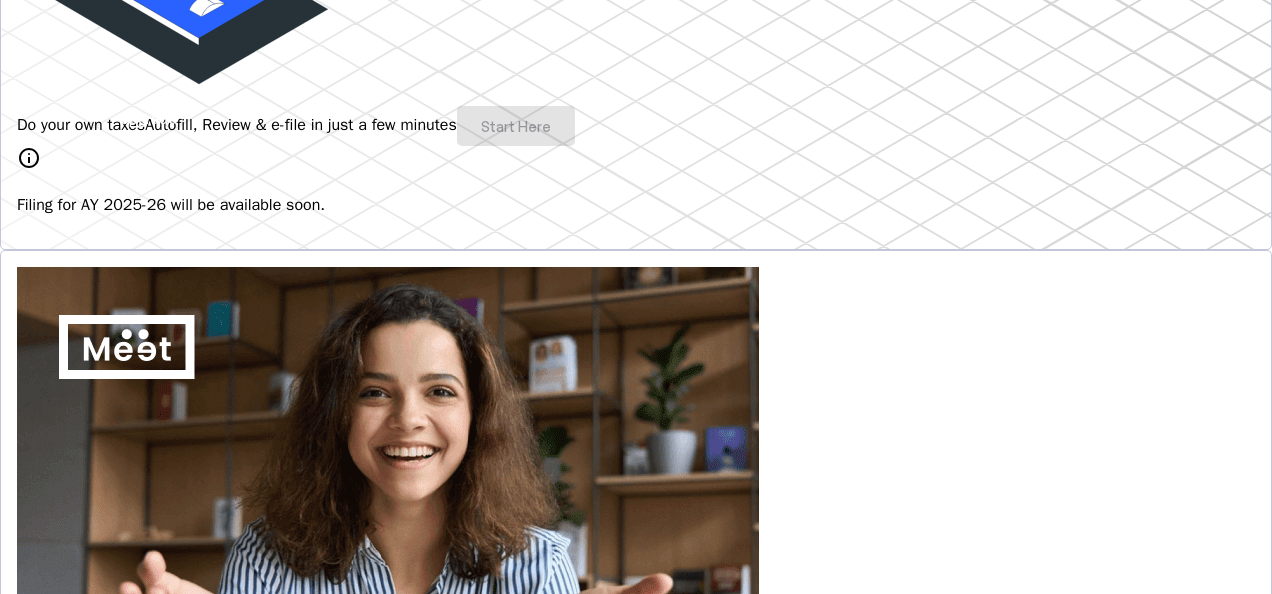 click on "Explore" at bounding box center [67, 845] 